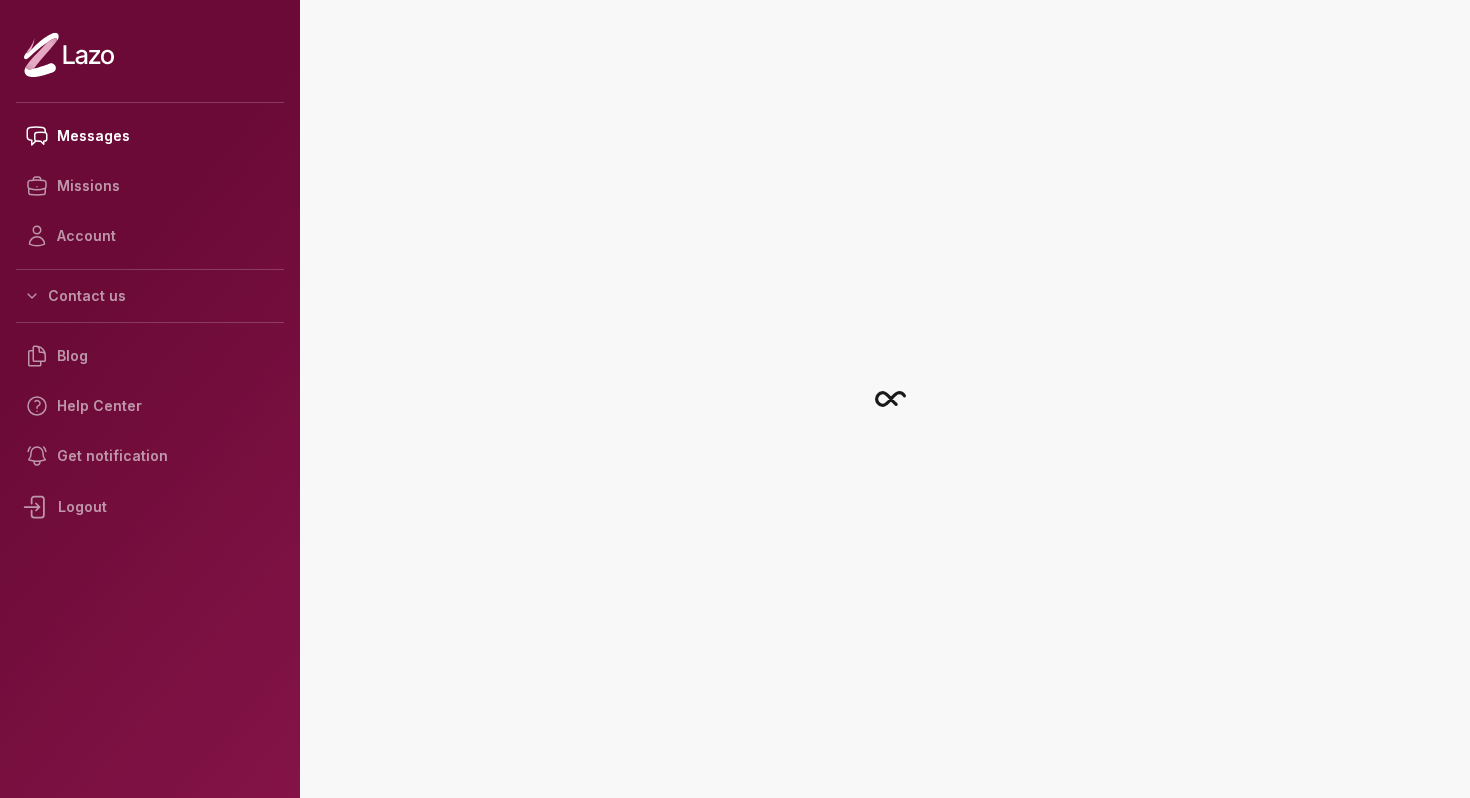 scroll, scrollTop: 0, scrollLeft: 0, axis: both 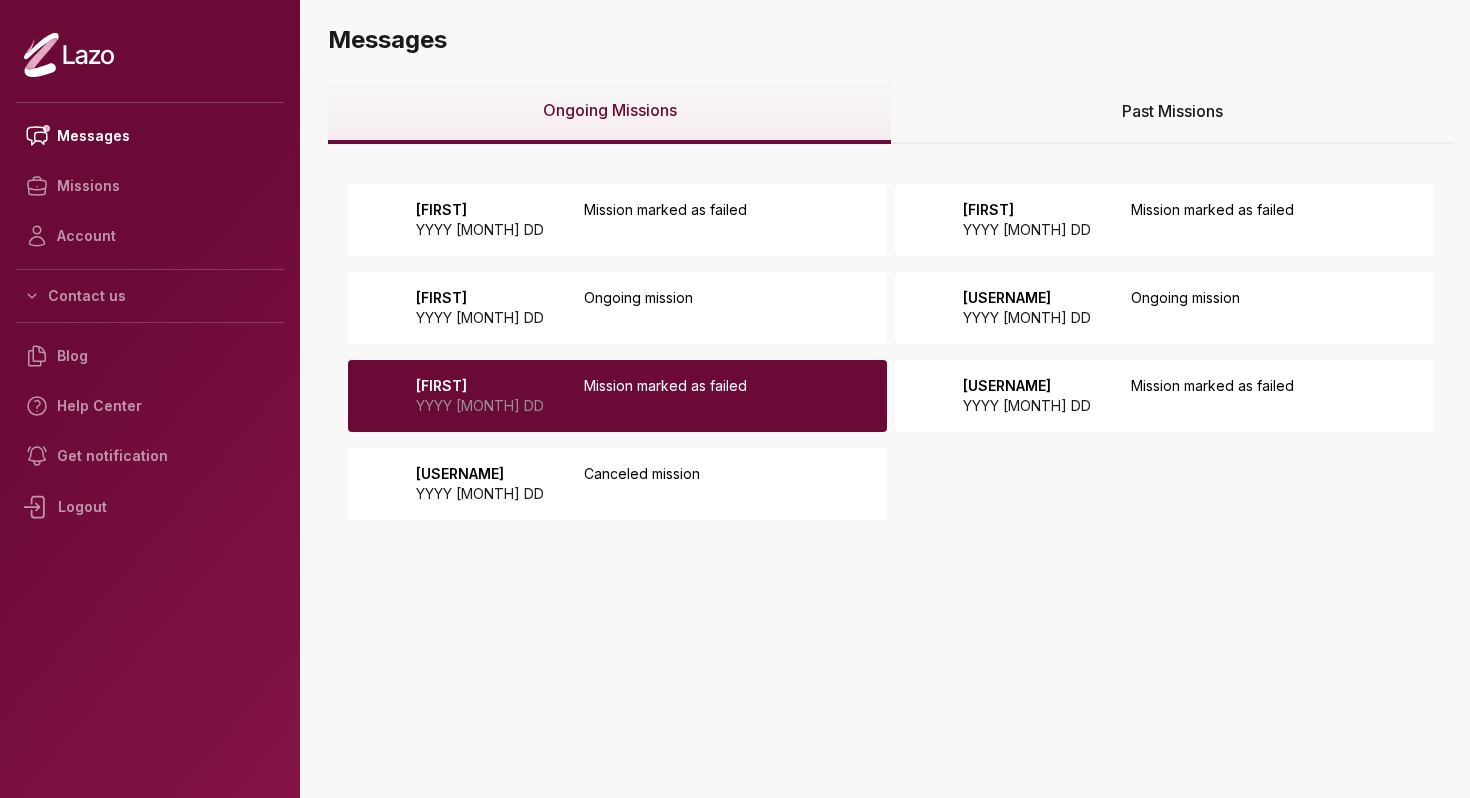click on "Mission marked as failed" at bounding box center [665, 220] 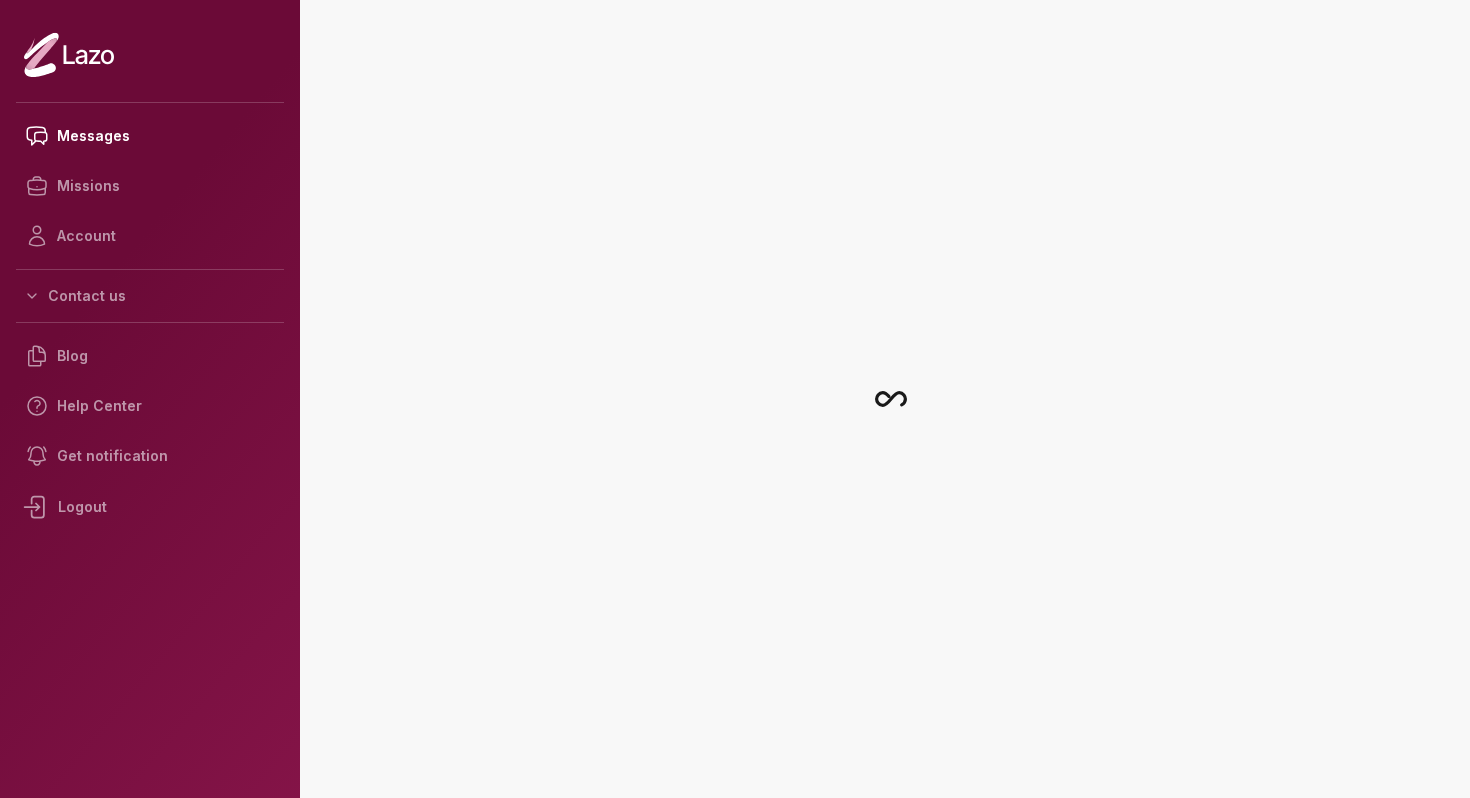 scroll, scrollTop: 0, scrollLeft: 0, axis: both 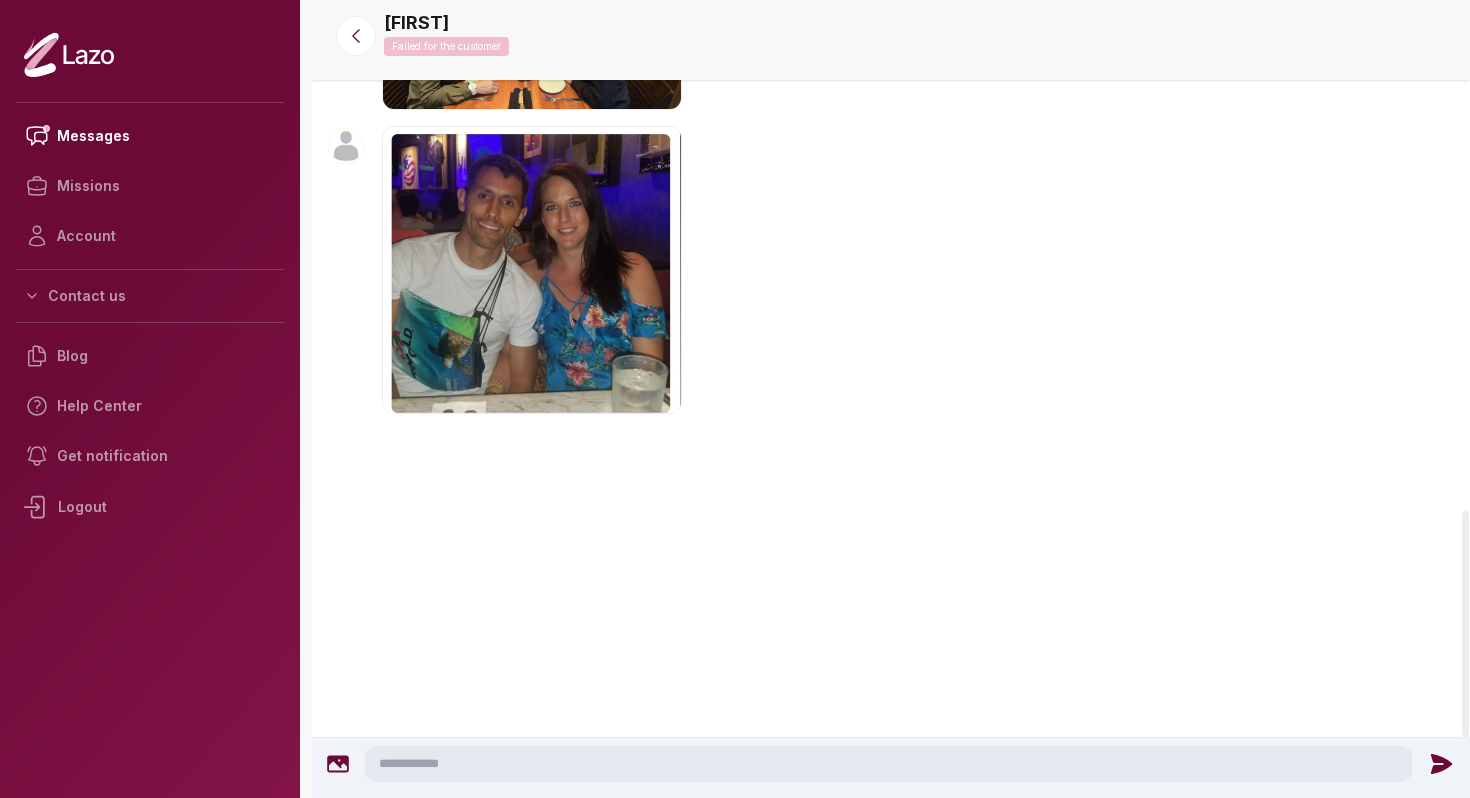 click on "[FIRST] [TIME]" at bounding box center (891, 273) 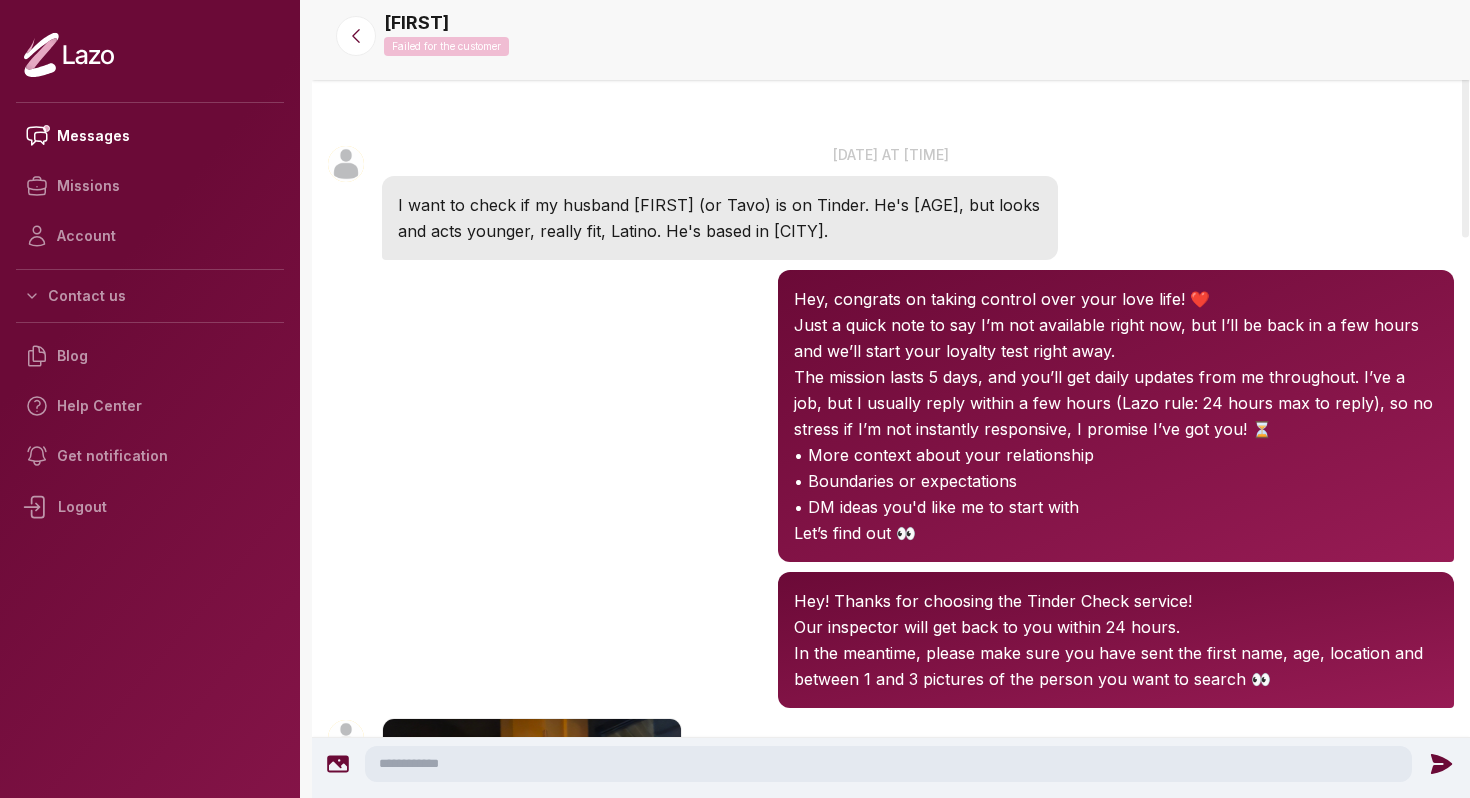 scroll, scrollTop: 40, scrollLeft: 0, axis: vertical 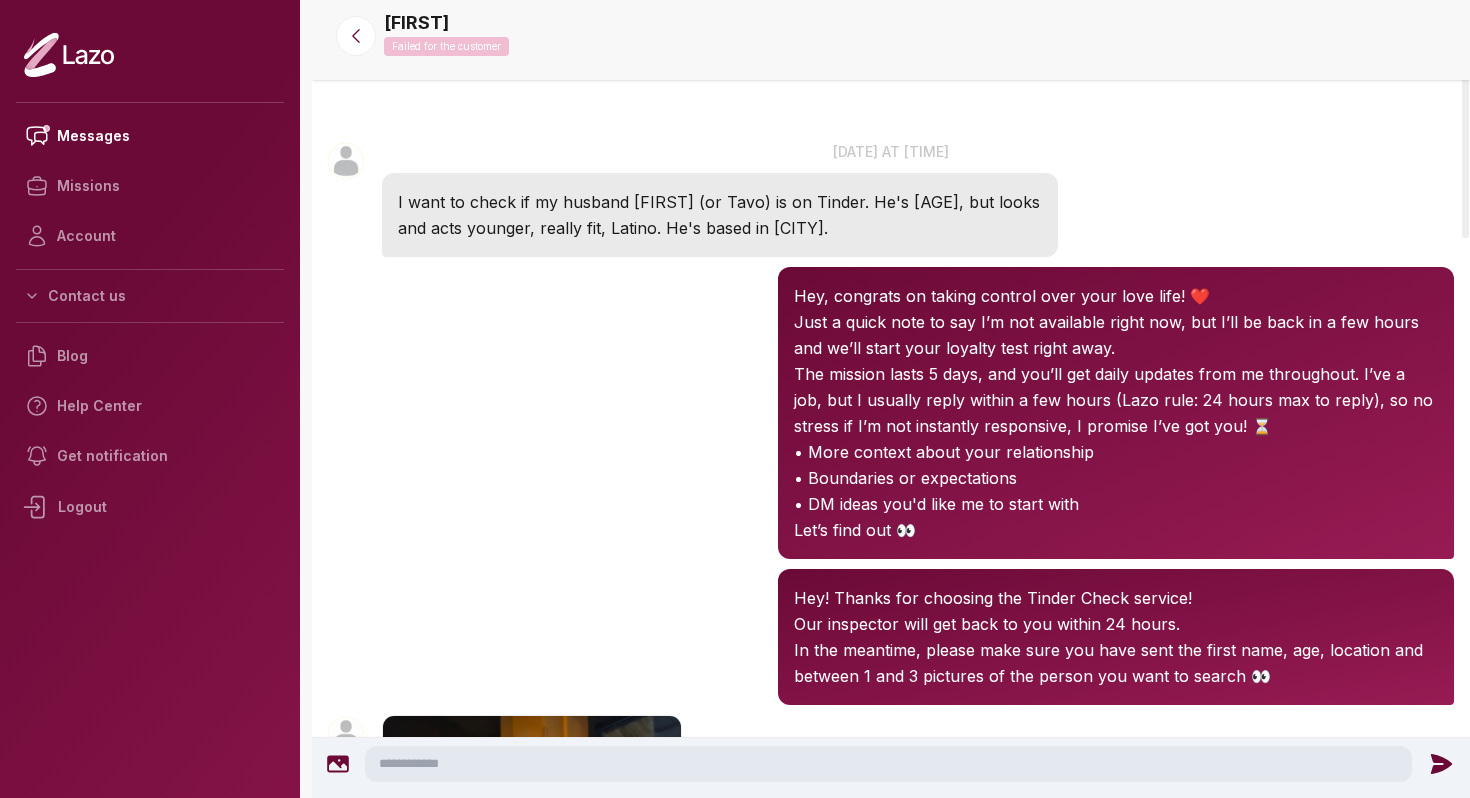 click on "I want to check if my husband [FIRST] (or Tavo) is on Tinder. He's [AGE], but looks and acts younger, really fit, Latino. He's based in [CITY]." at bounding box center [720, 215] 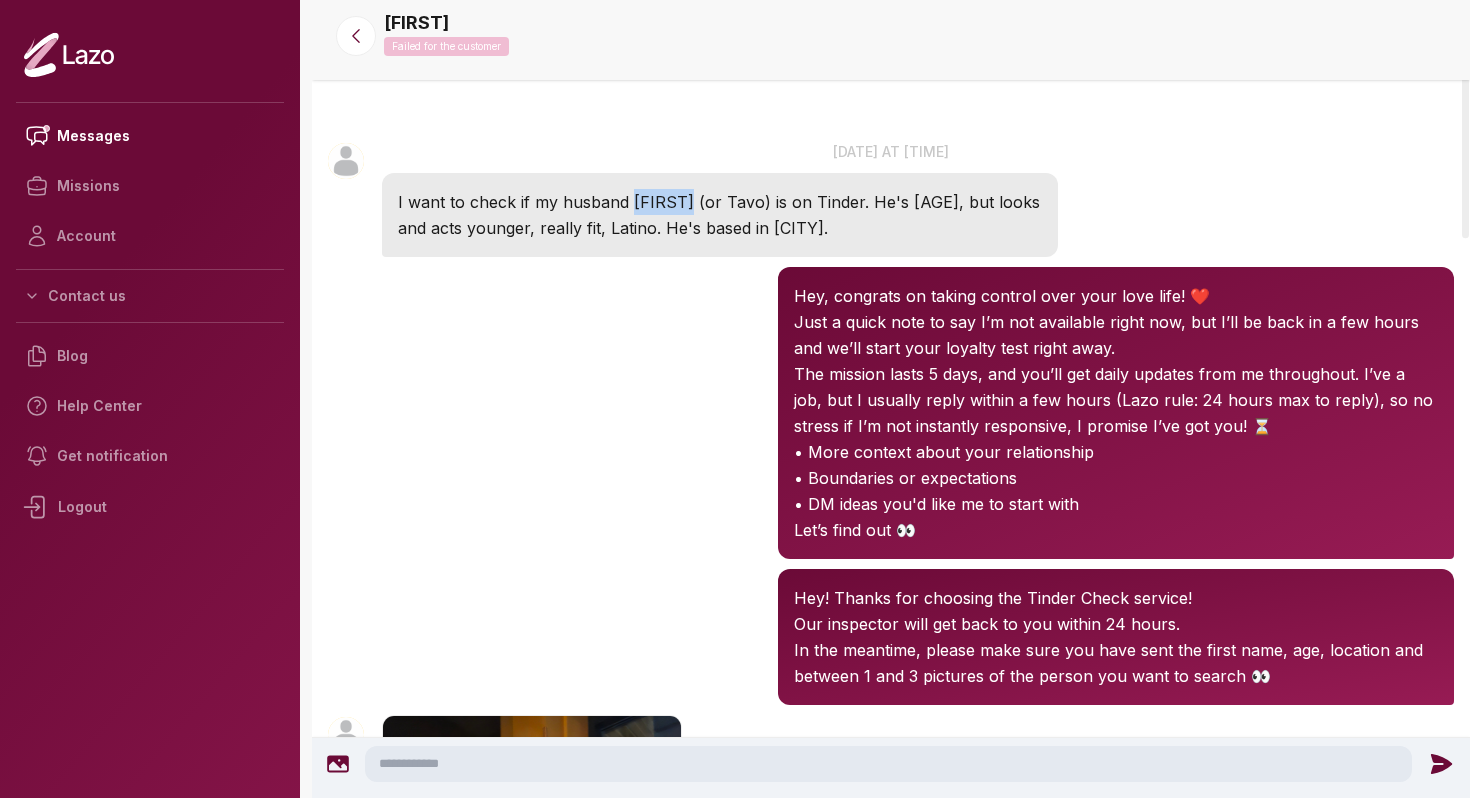 click on "I want to check if my husband [FIRST] (or Tavo) is on Tinder. He's [AGE], but looks and acts younger, really fit, Latino. He's based in [CITY]." at bounding box center (720, 215) 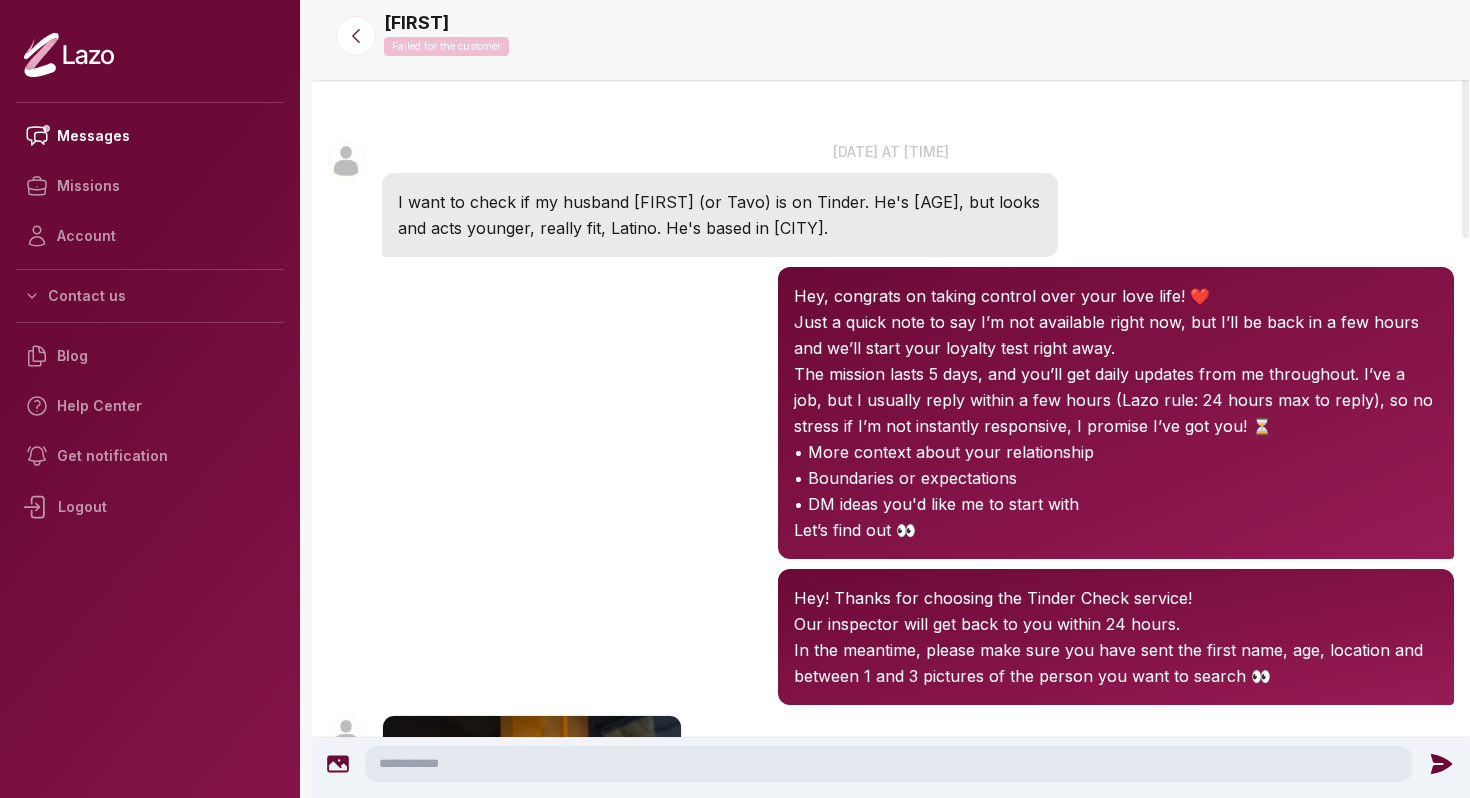 click on "I want to check if my husband [FIRST] (or Tavo) is on Tinder. He's [AGE], but looks and acts younger, really fit, Latino. He's based in [CITY]." at bounding box center [720, 215] 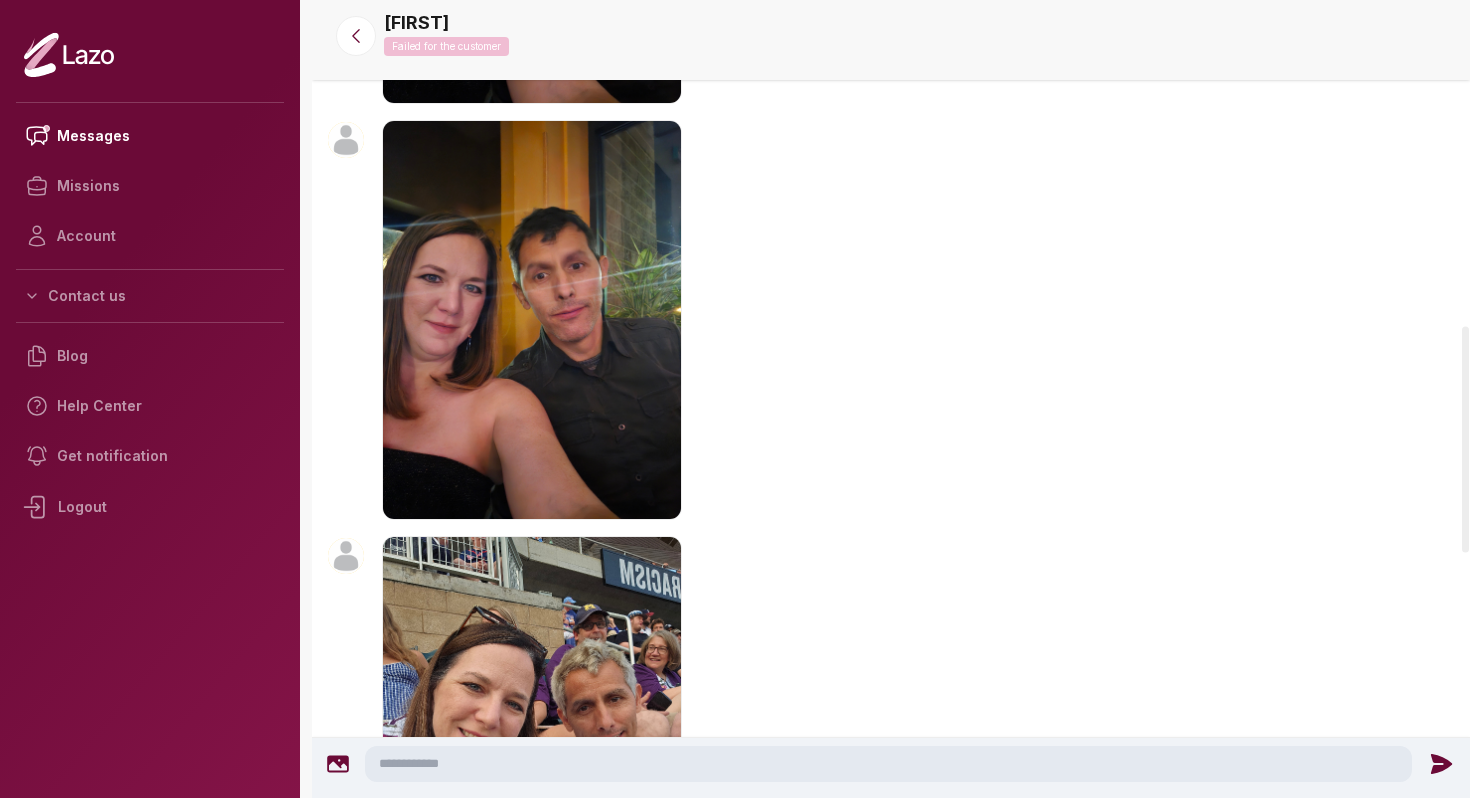 scroll, scrollTop: 1181, scrollLeft: 0, axis: vertical 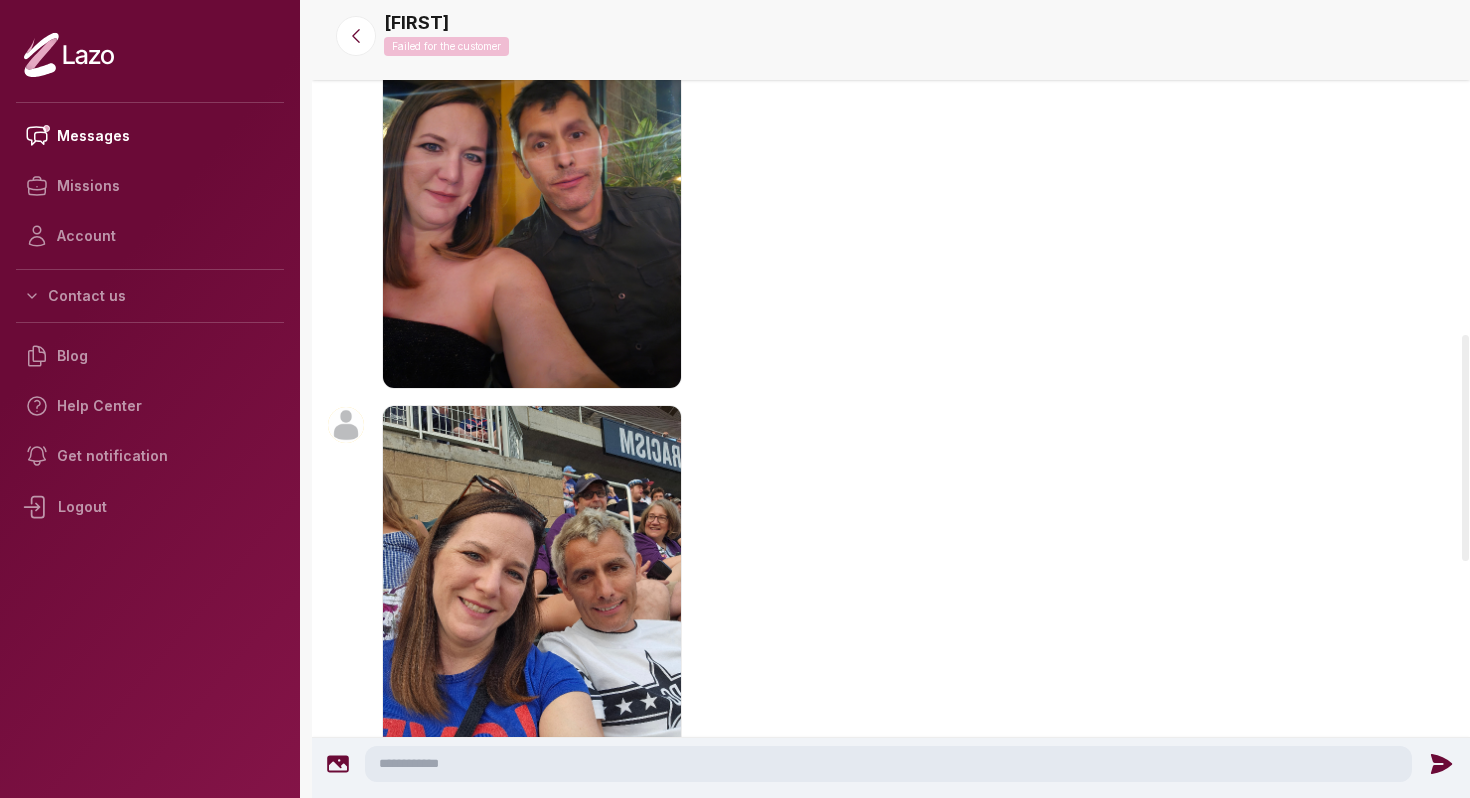 click at bounding box center [532, 188] 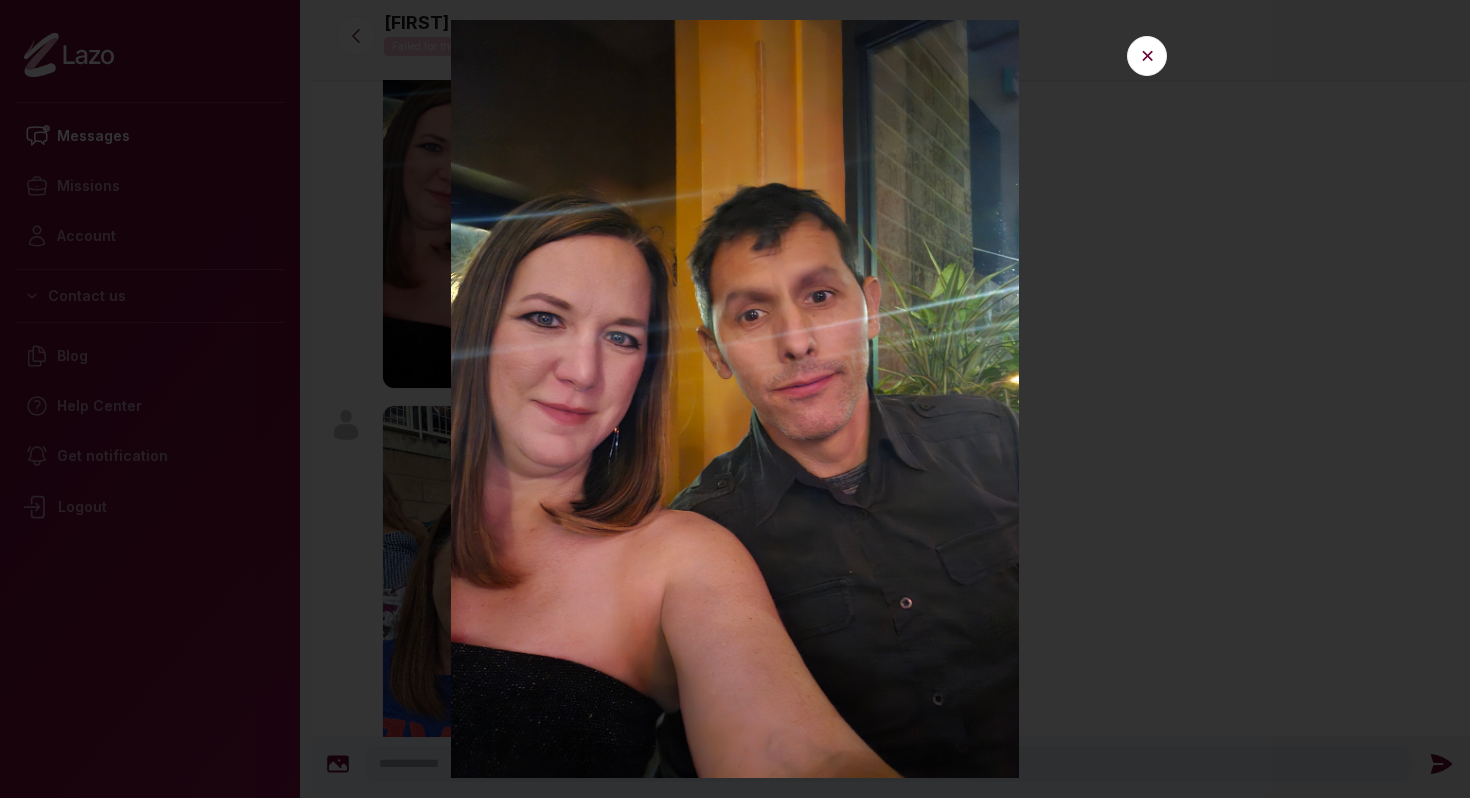 type 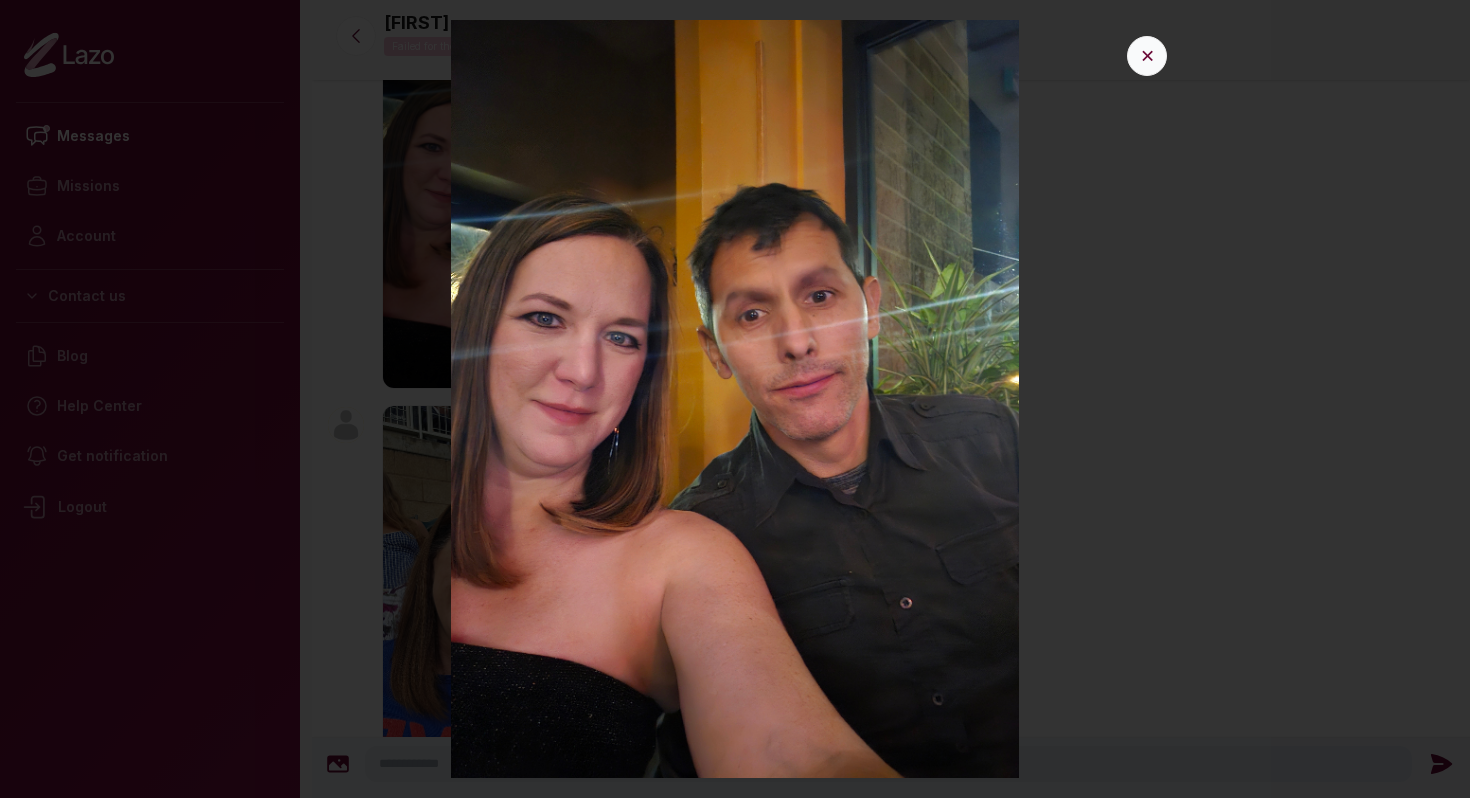click on "✕" at bounding box center [1147, 56] 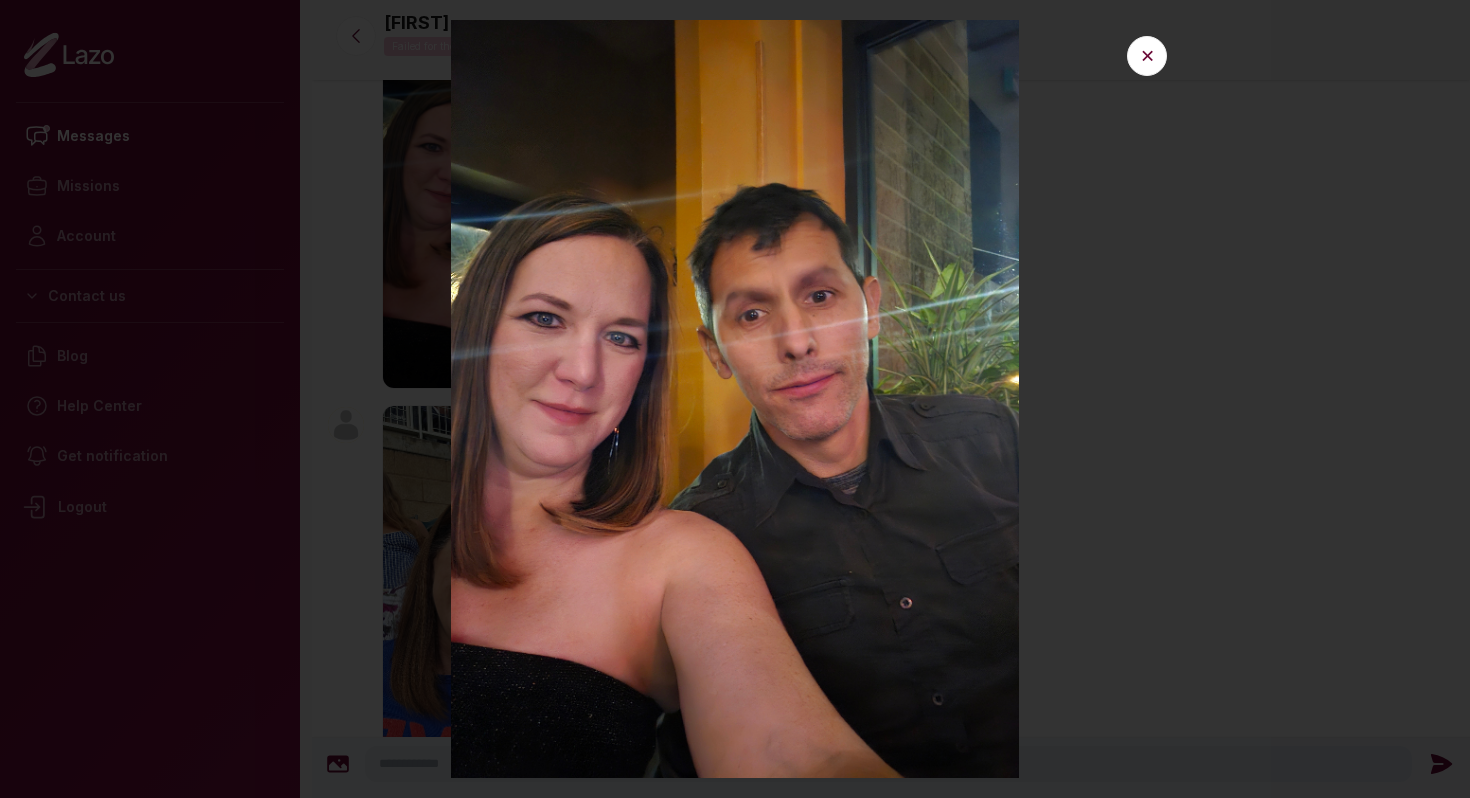 scroll, scrollTop: 1171, scrollLeft: 0, axis: vertical 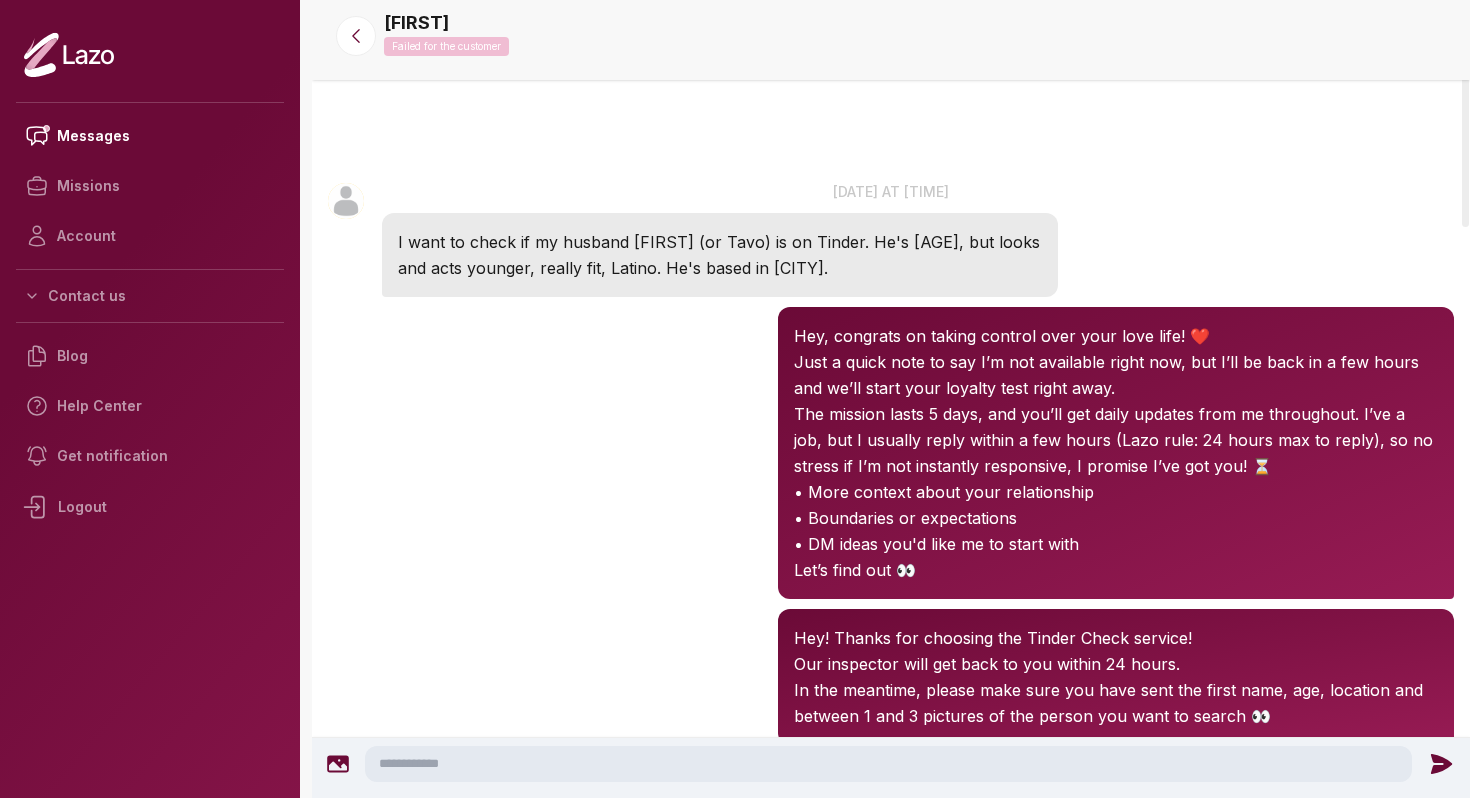 click on "[FIRST] [TIME] Hey, congrats on taking control over your love life! ❤️ Just a quick note to say I’m not available right now, but I’ll be back in a few hours and we’ll start your loyalty test right away. The mission lasts 5 days, and you’ll get daily updates from me throughout. I’ve a job, but I usually reply within a few hours (Lazo rule: 24 hours max to reply), so no stress if I’m not instantly responsive, I promise I’ve got you! ⏳ • More context about your relationship • Boundaries or expectations • DM ideas you'd like me to start with Let’s find out 👀" at bounding box center [891, 453] 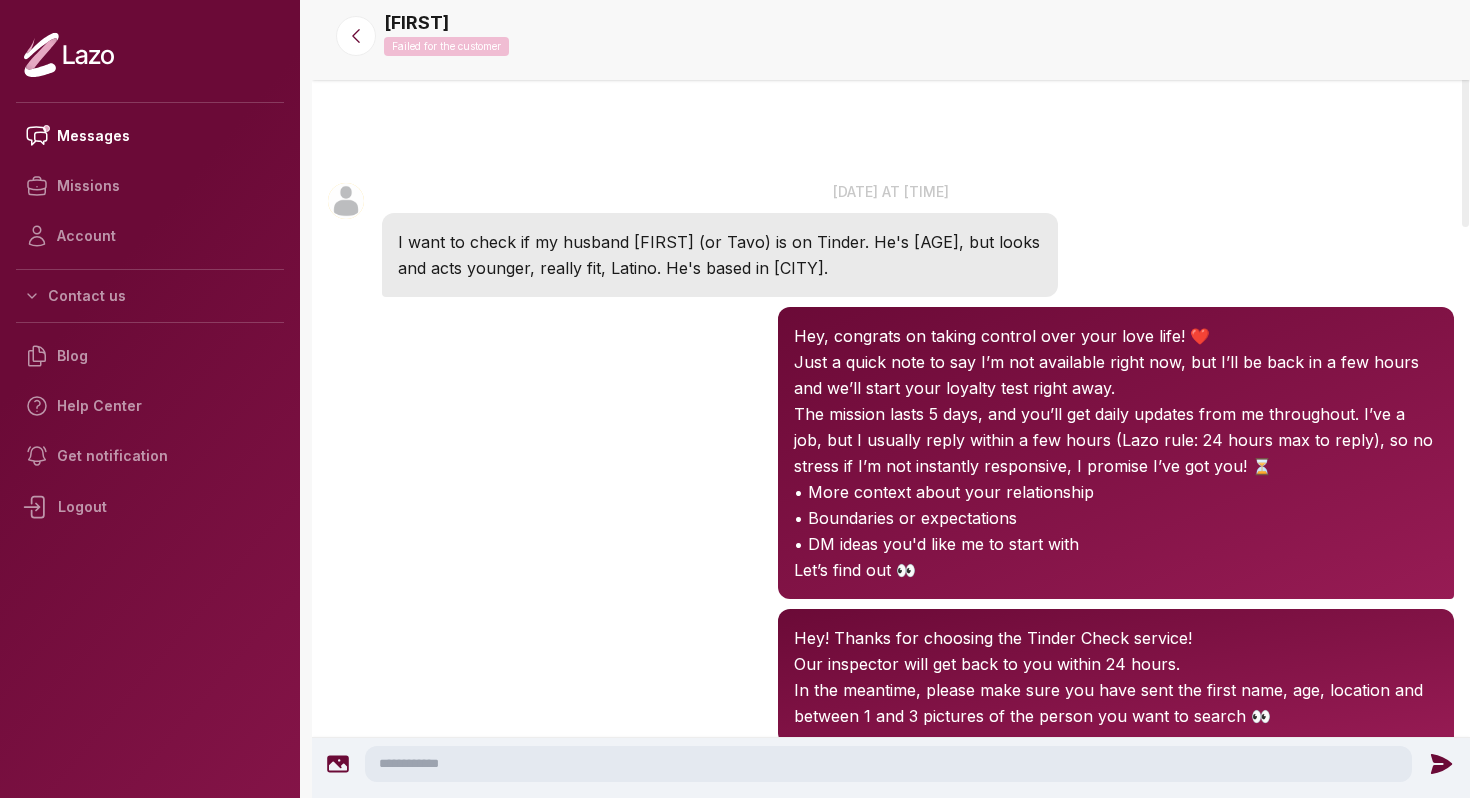 click on "I want to check if my husband [FIRST] (or Tavo) is on Tinder. He's [AGE], but looks and acts younger, really fit, Latino. He's based in [CITY]." at bounding box center (720, 255) 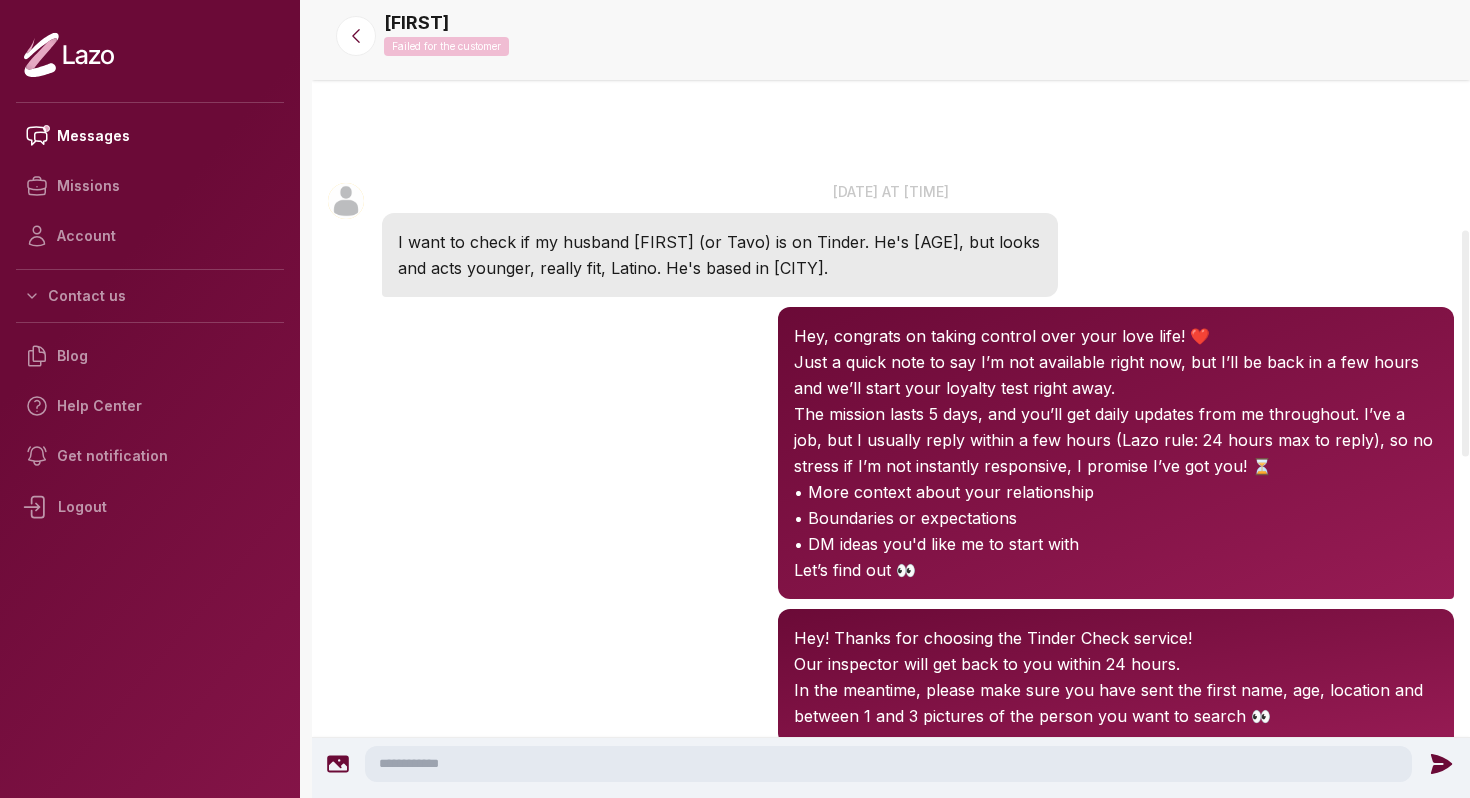 scroll, scrollTop: 2017, scrollLeft: 0, axis: vertical 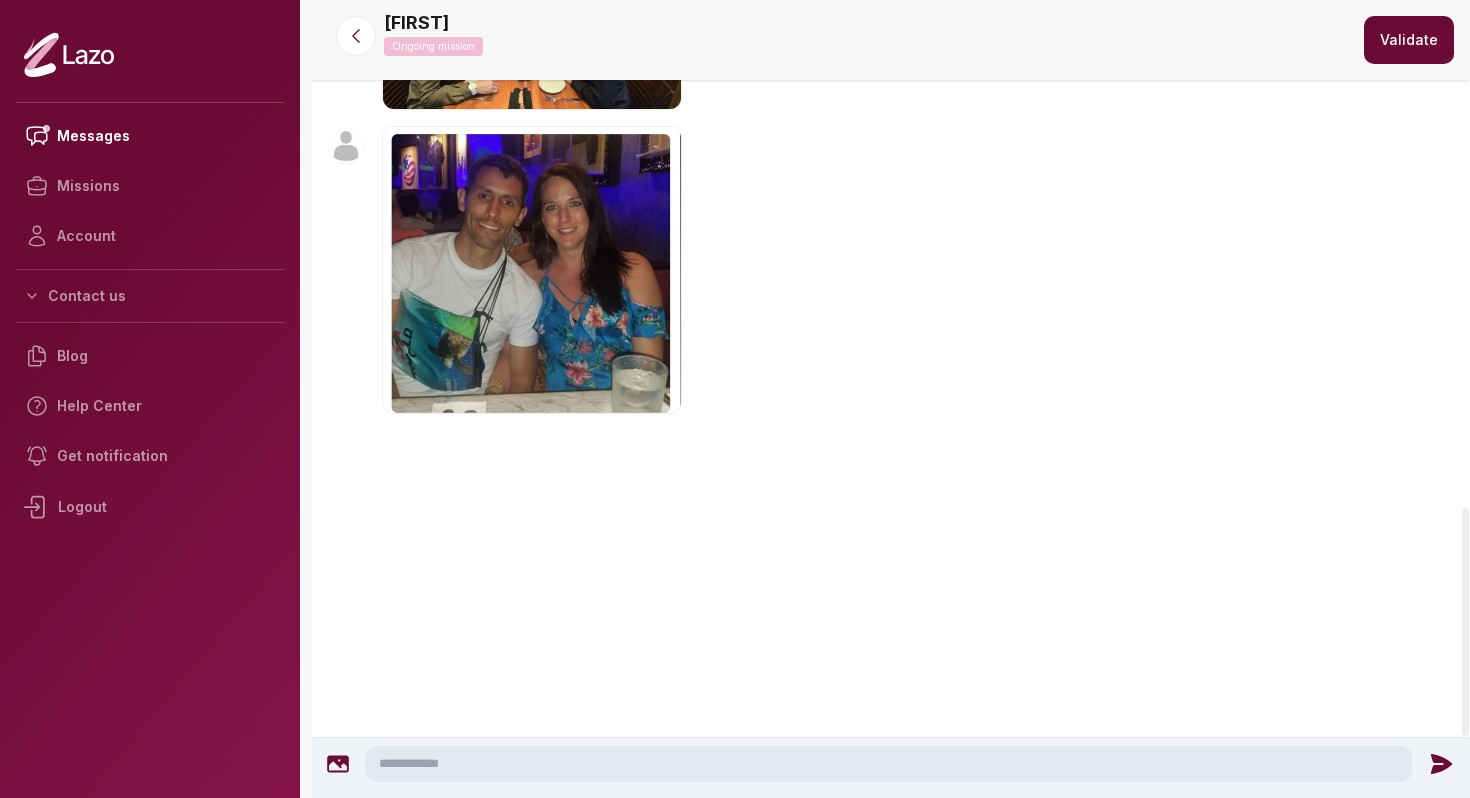 click at bounding box center (888, 764) 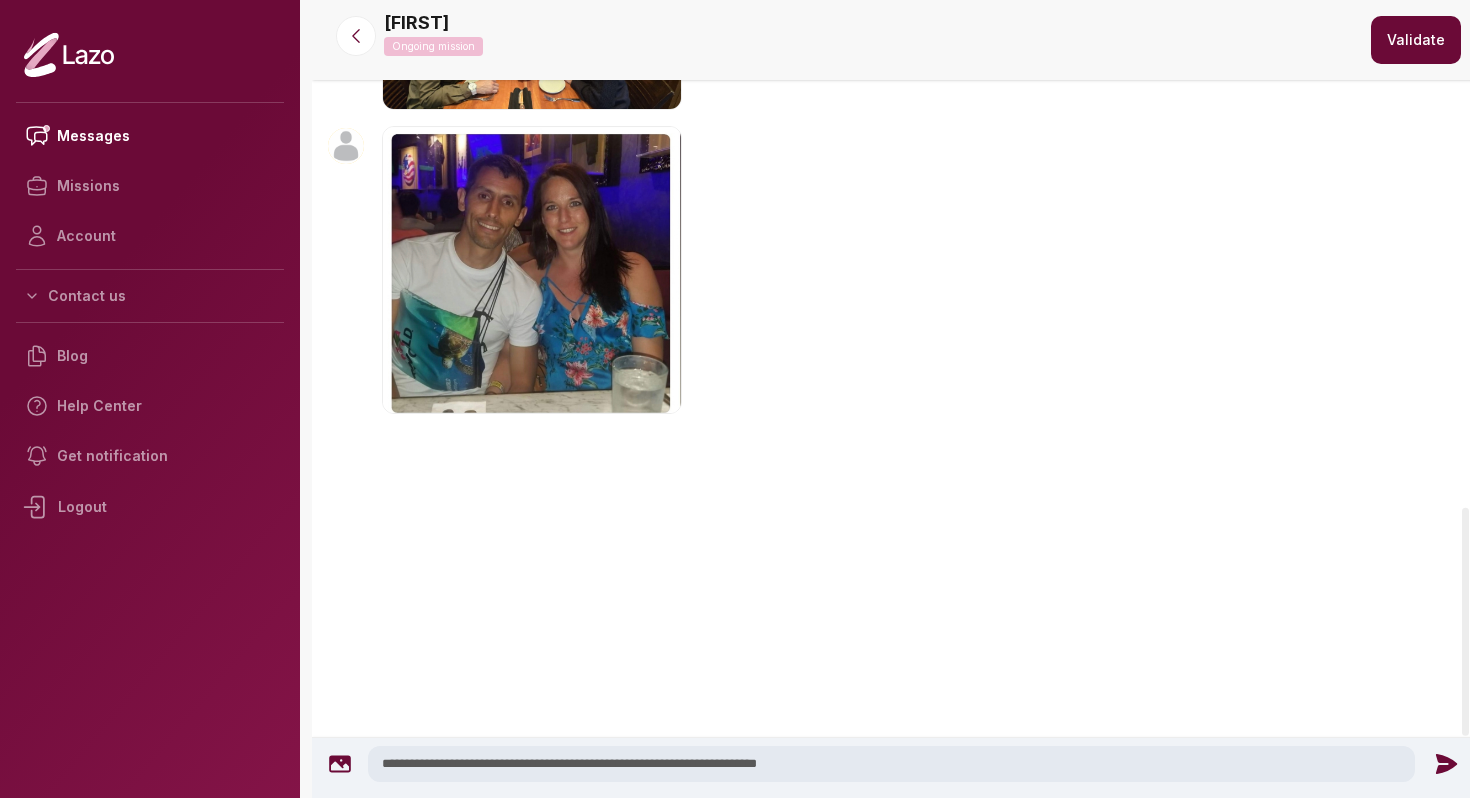 type on "**********" 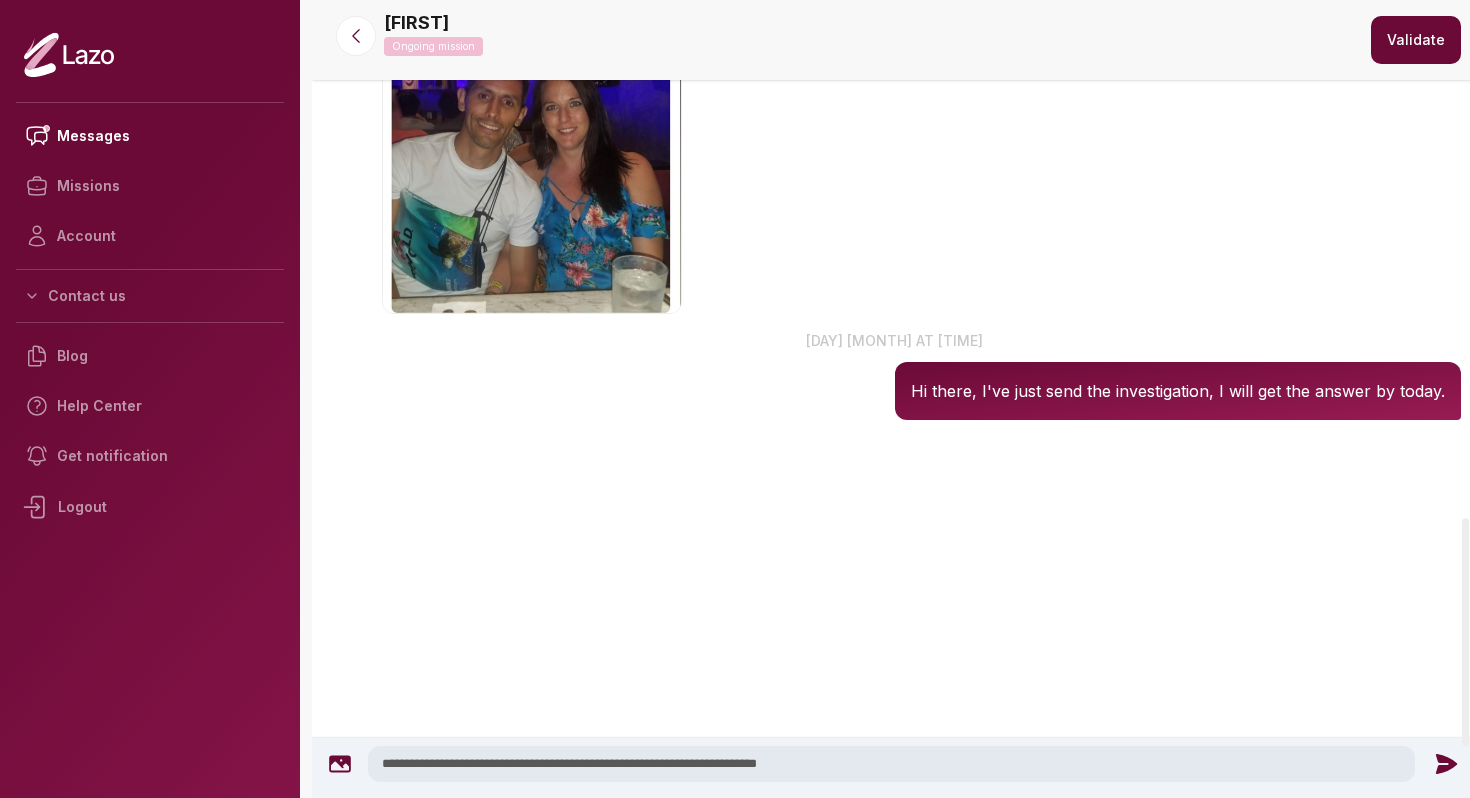 scroll, scrollTop: 1872, scrollLeft: 0, axis: vertical 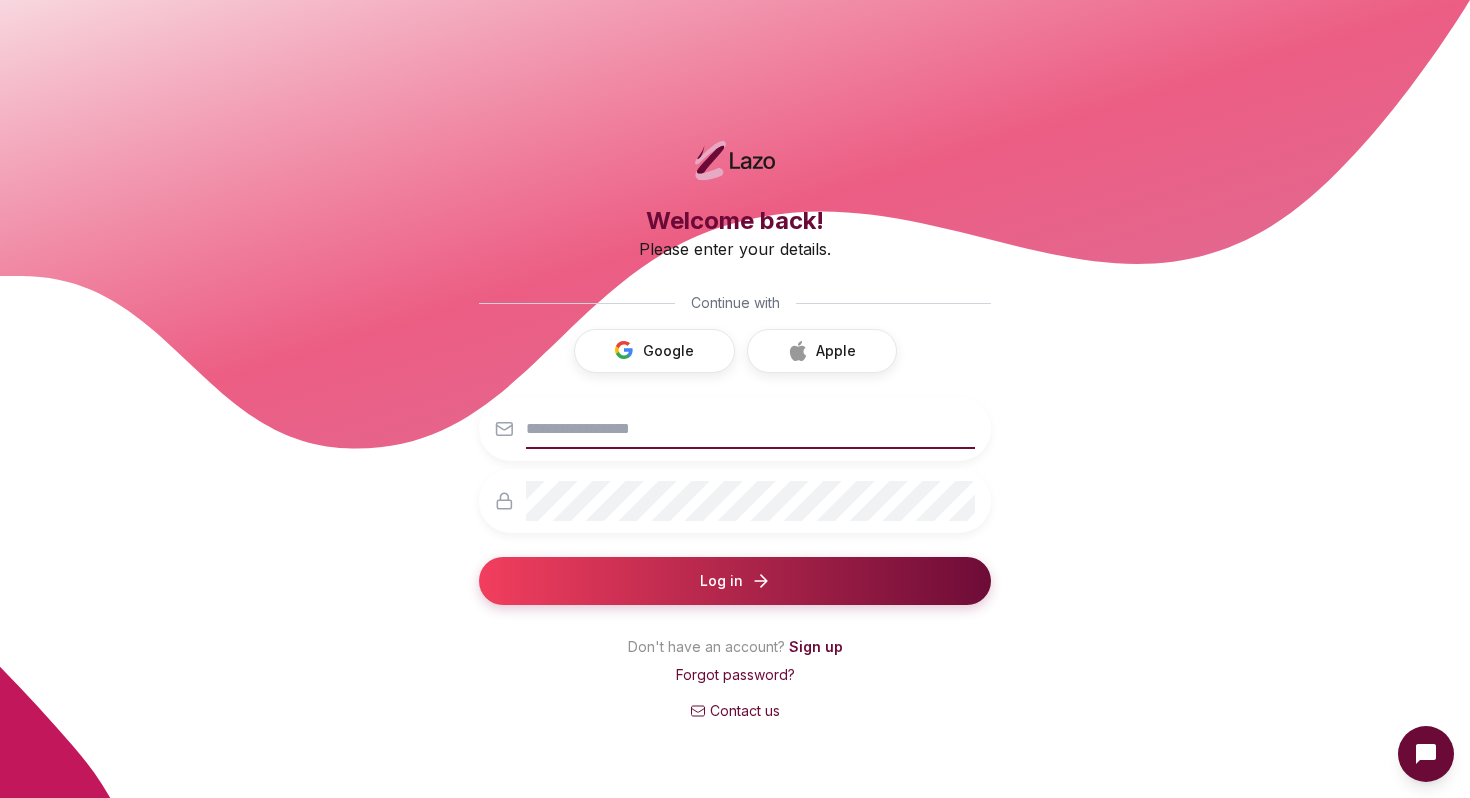 click at bounding box center (750, 429) 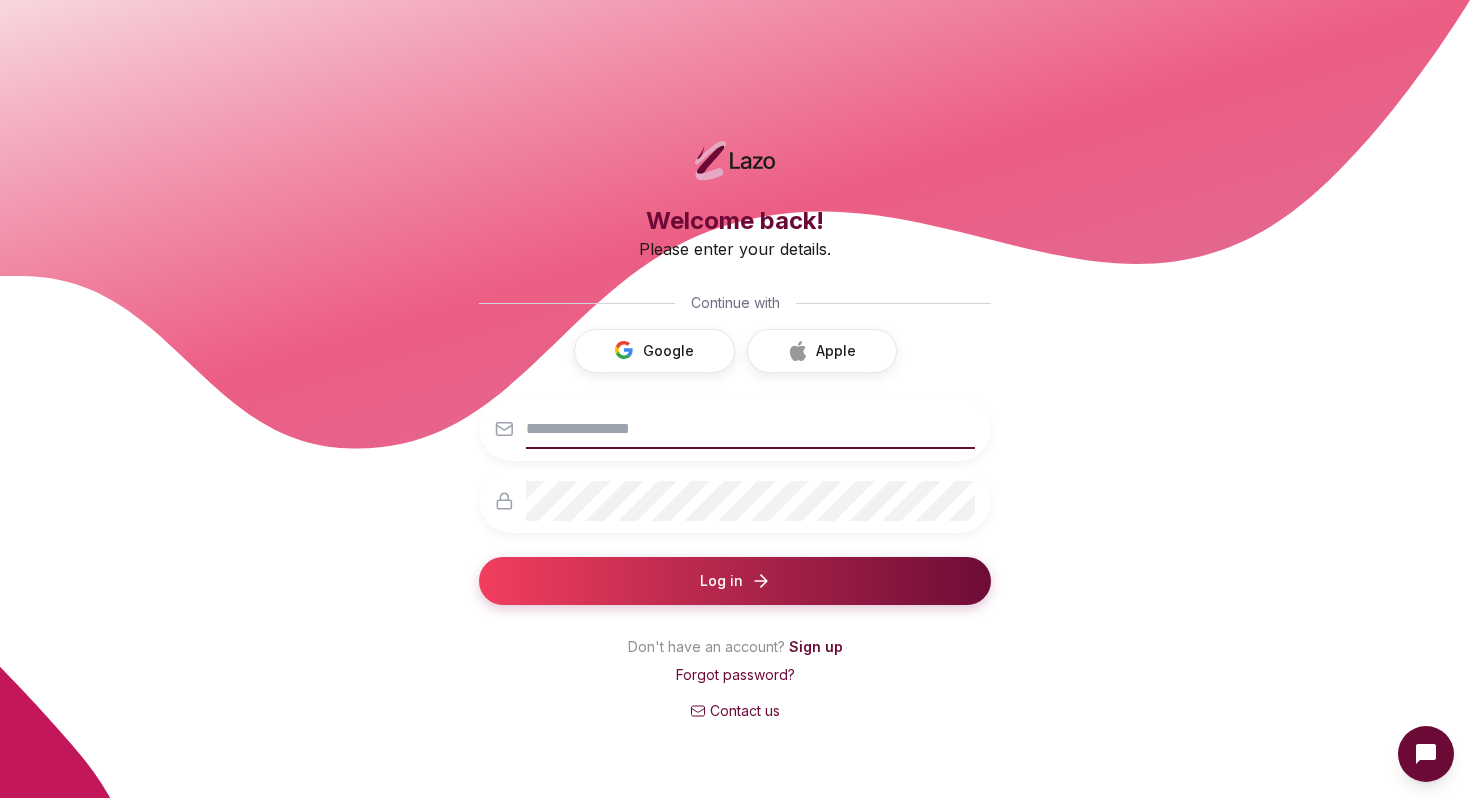 type on "**********" 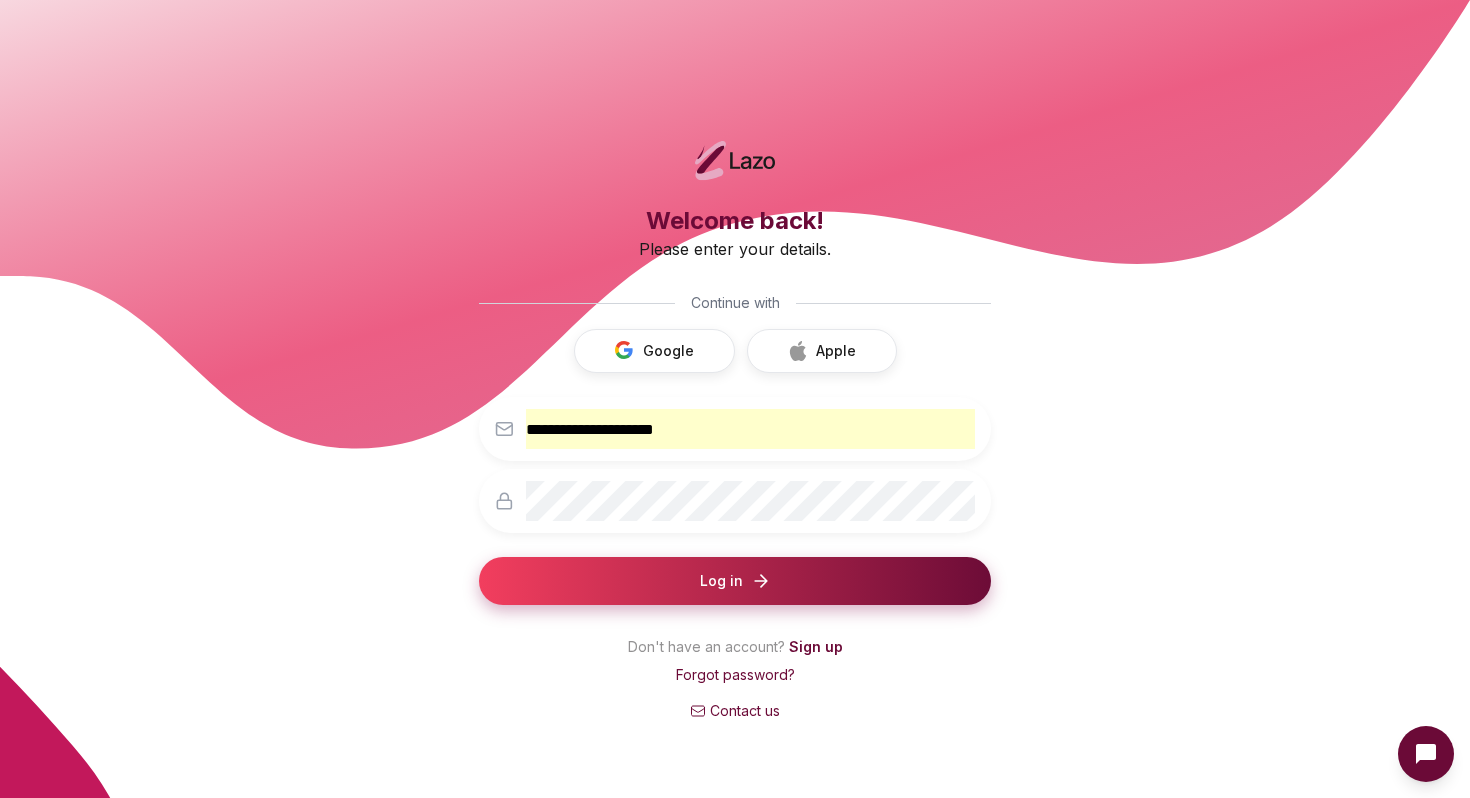 click on "Log in" at bounding box center [735, 581] 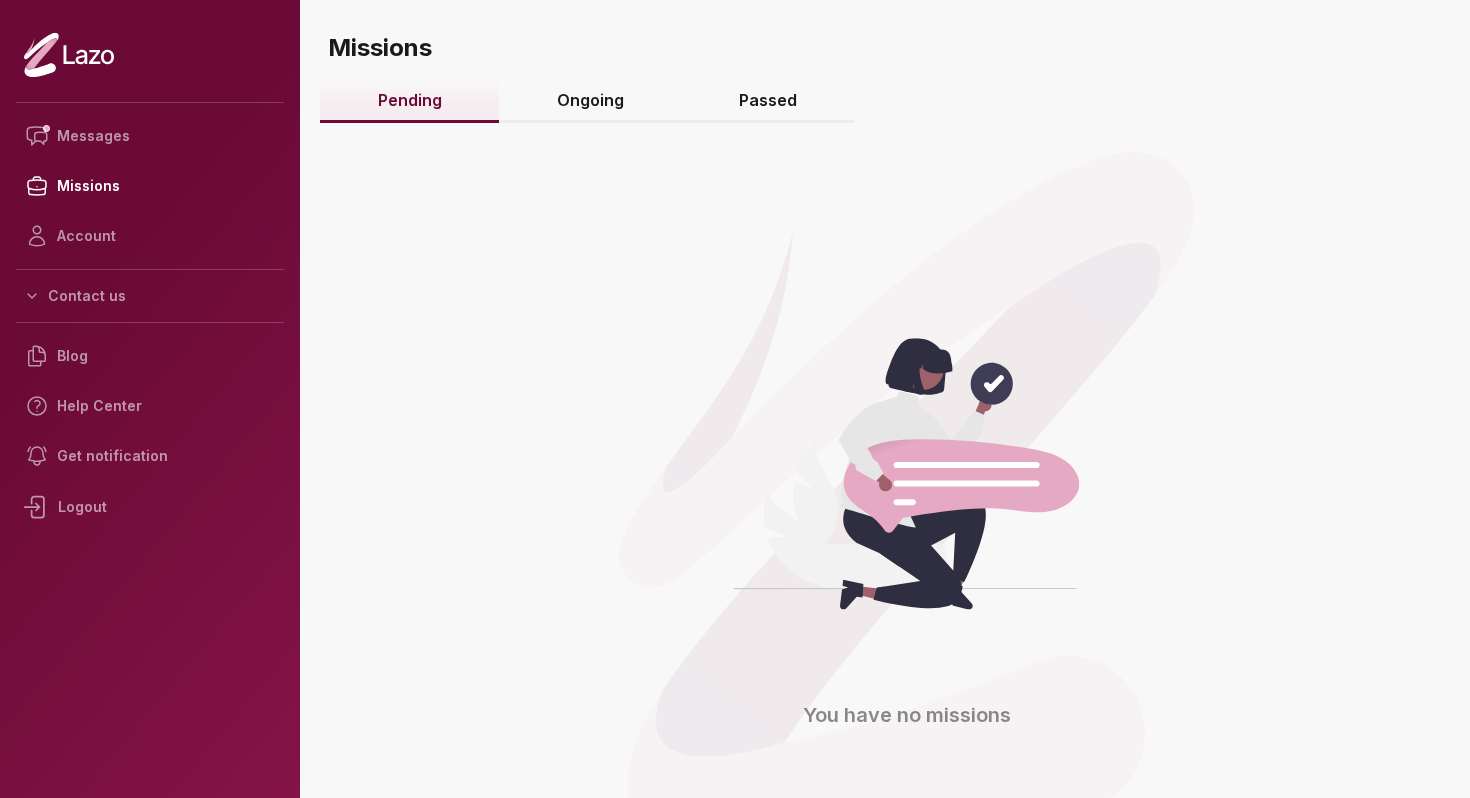 scroll, scrollTop: 0, scrollLeft: 0, axis: both 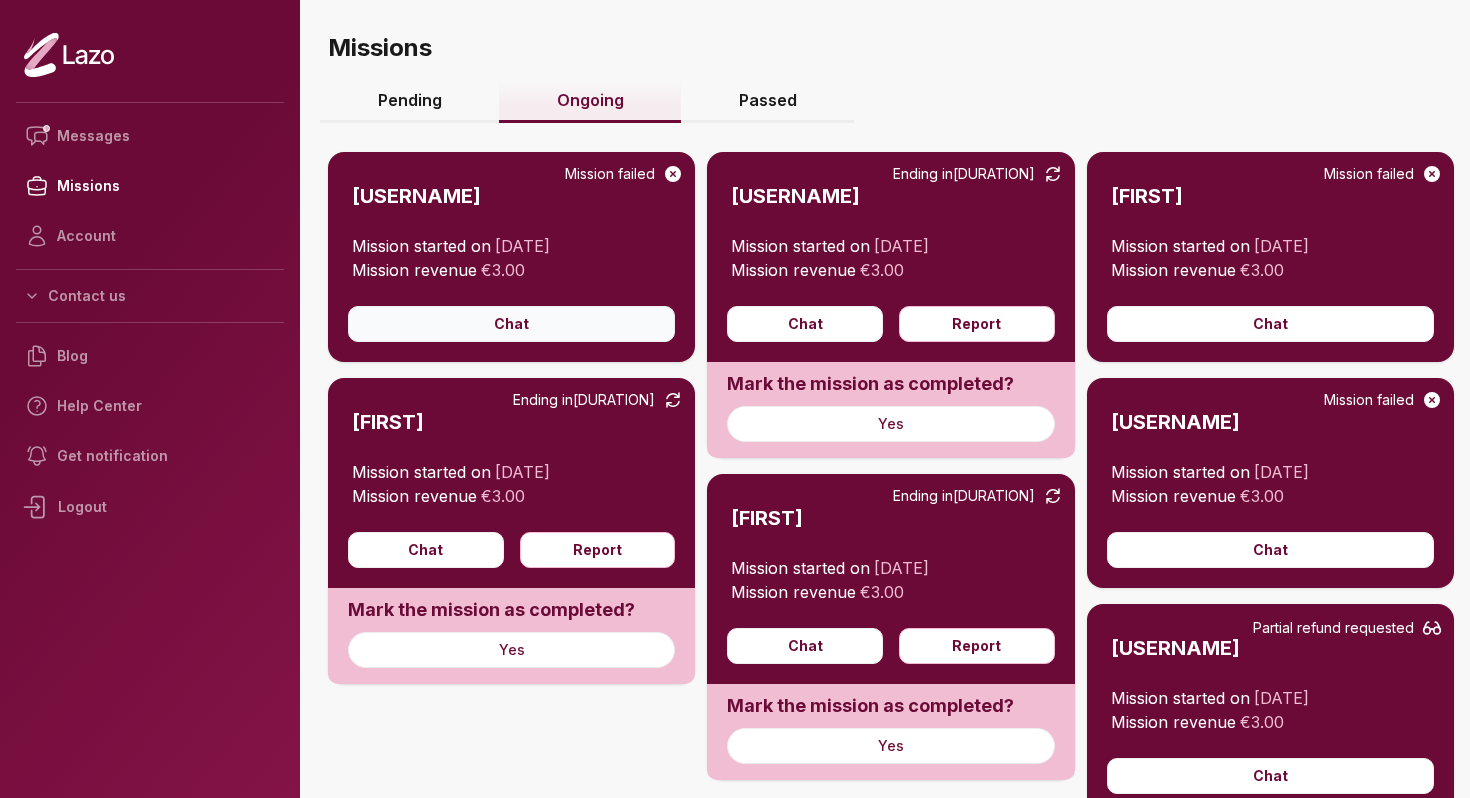 click on "Chat" at bounding box center [511, 324] 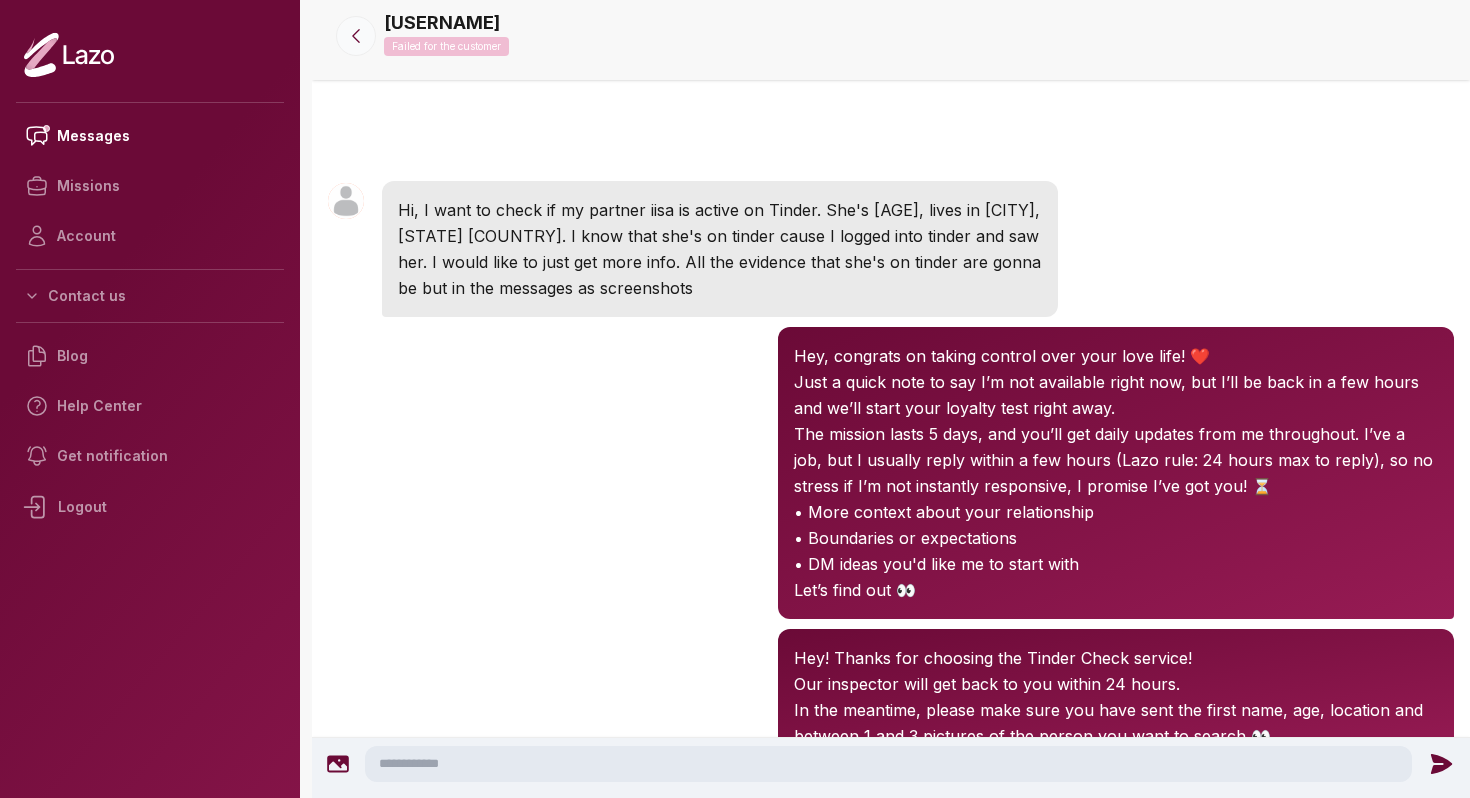 click at bounding box center (356, 36) 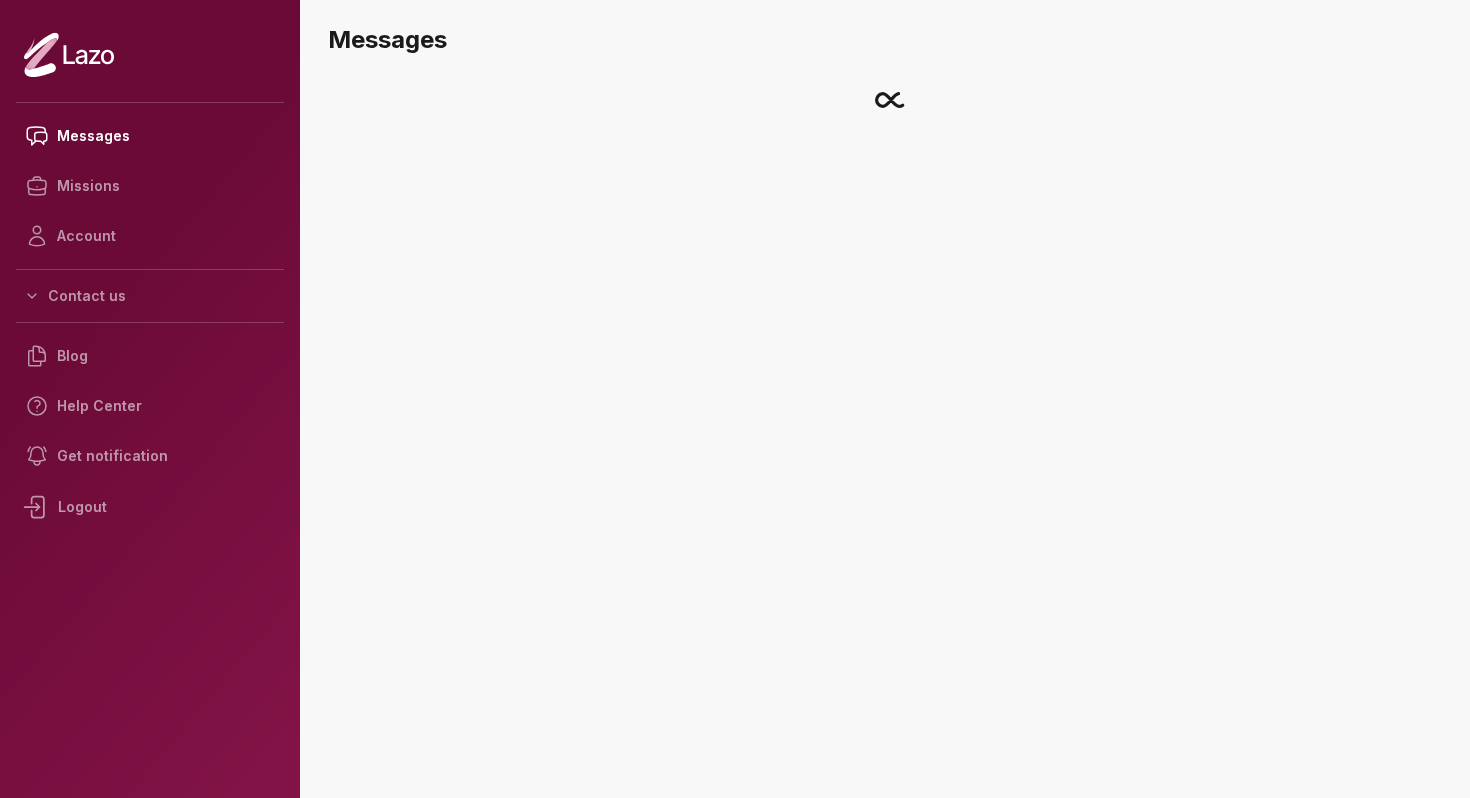 scroll, scrollTop: 0, scrollLeft: 0, axis: both 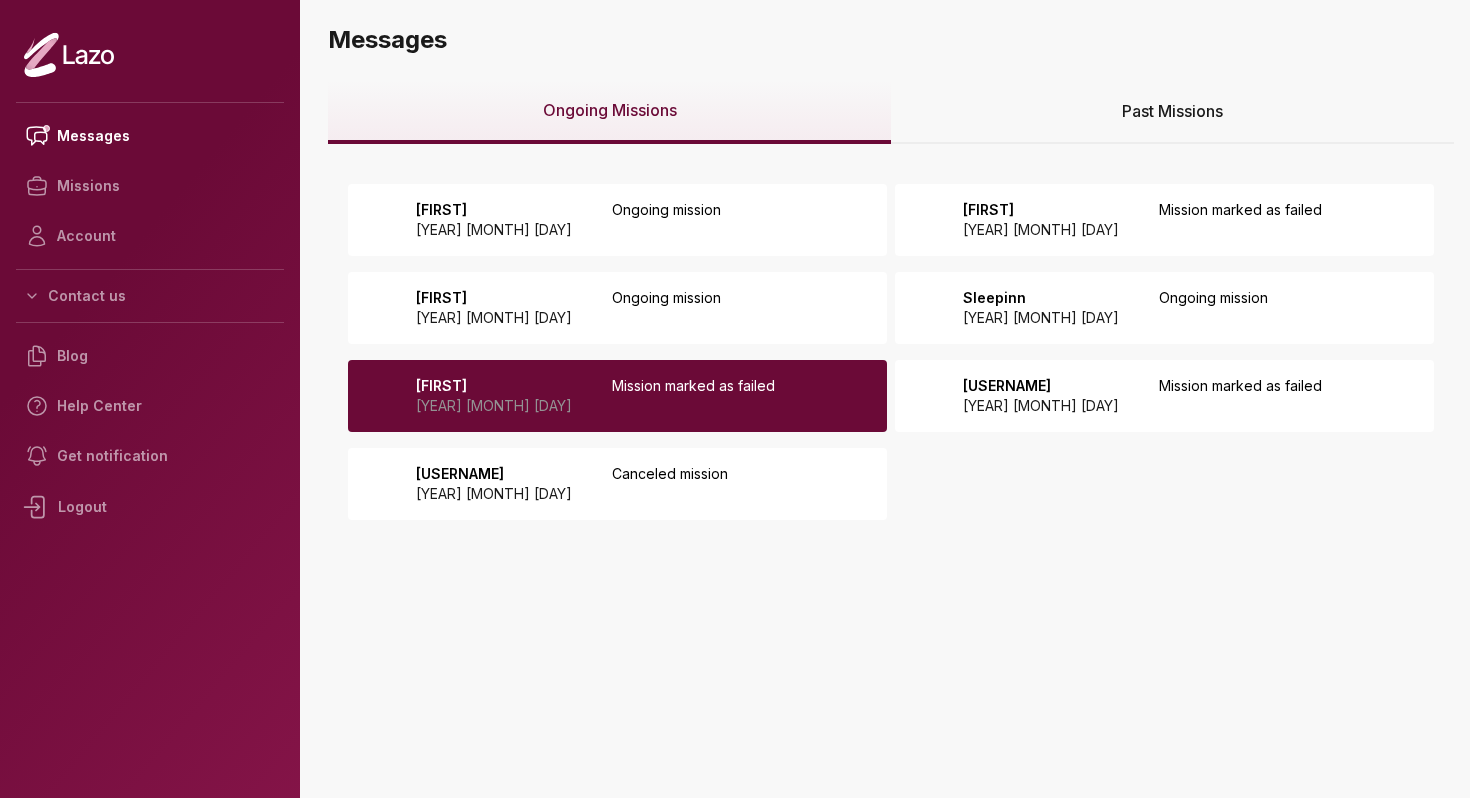 click on "[FIRST] [YEAR] [MONTH] [DAY] Ongoing mission" at bounding box center (617, 220) 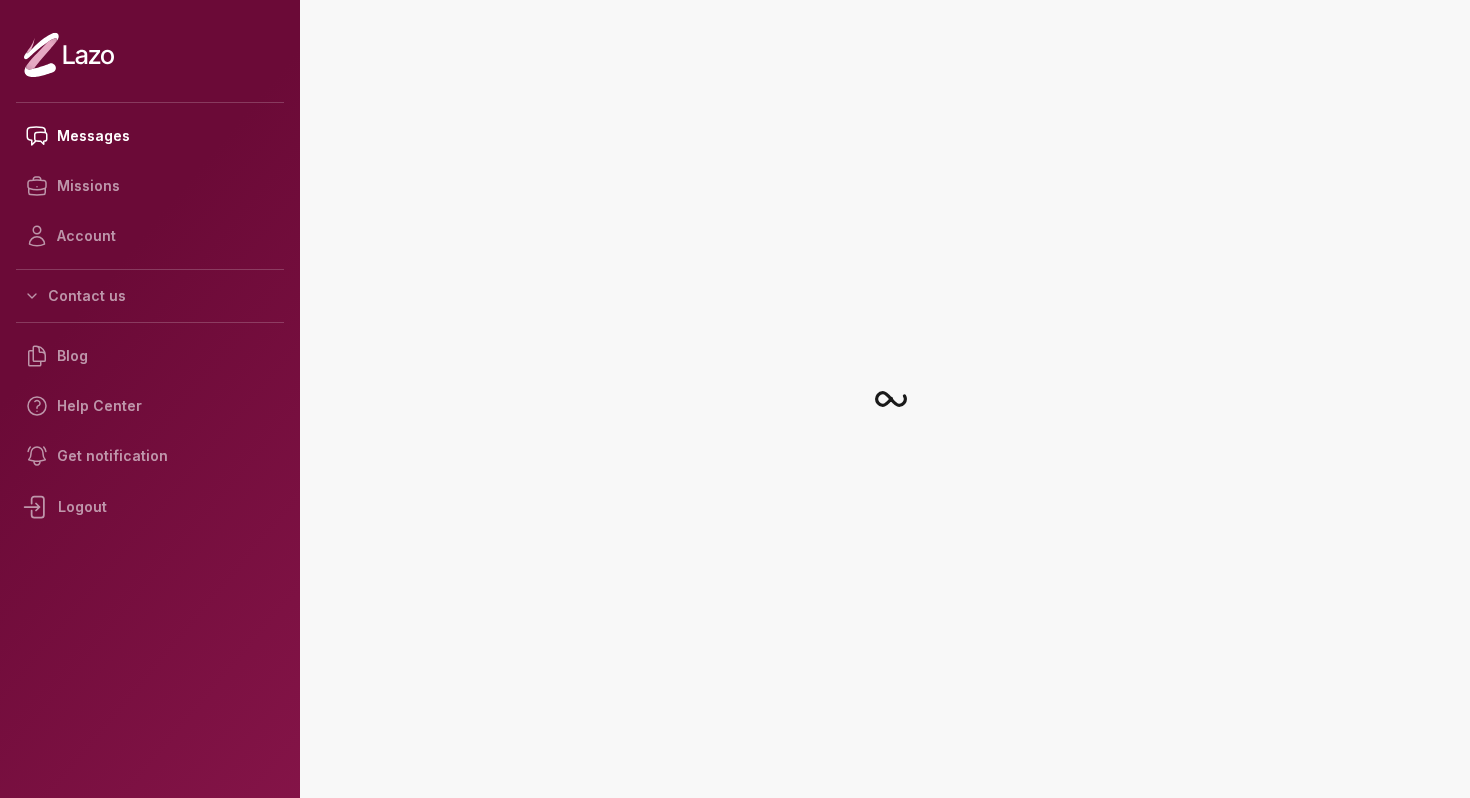 scroll, scrollTop: 0, scrollLeft: 0, axis: both 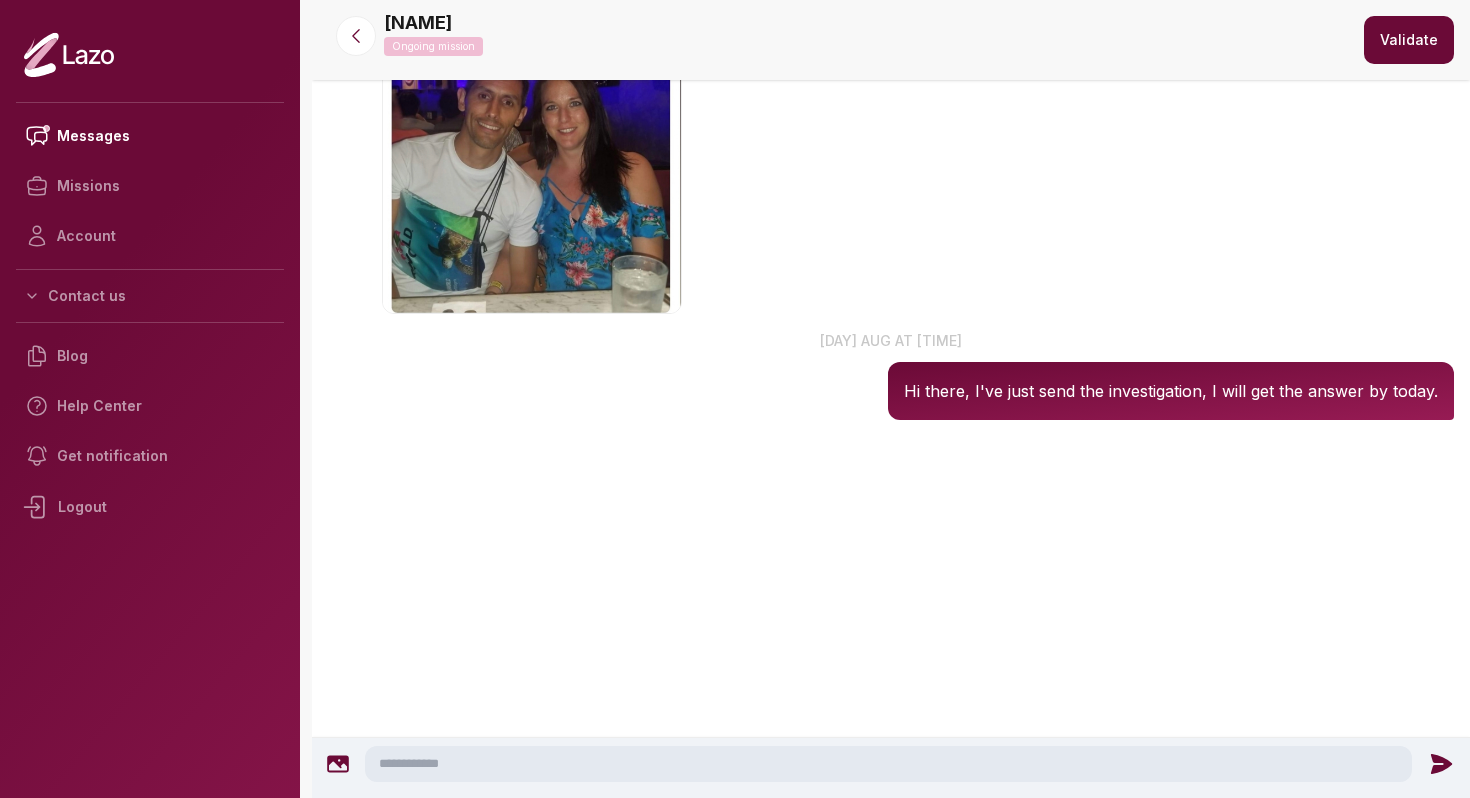 click 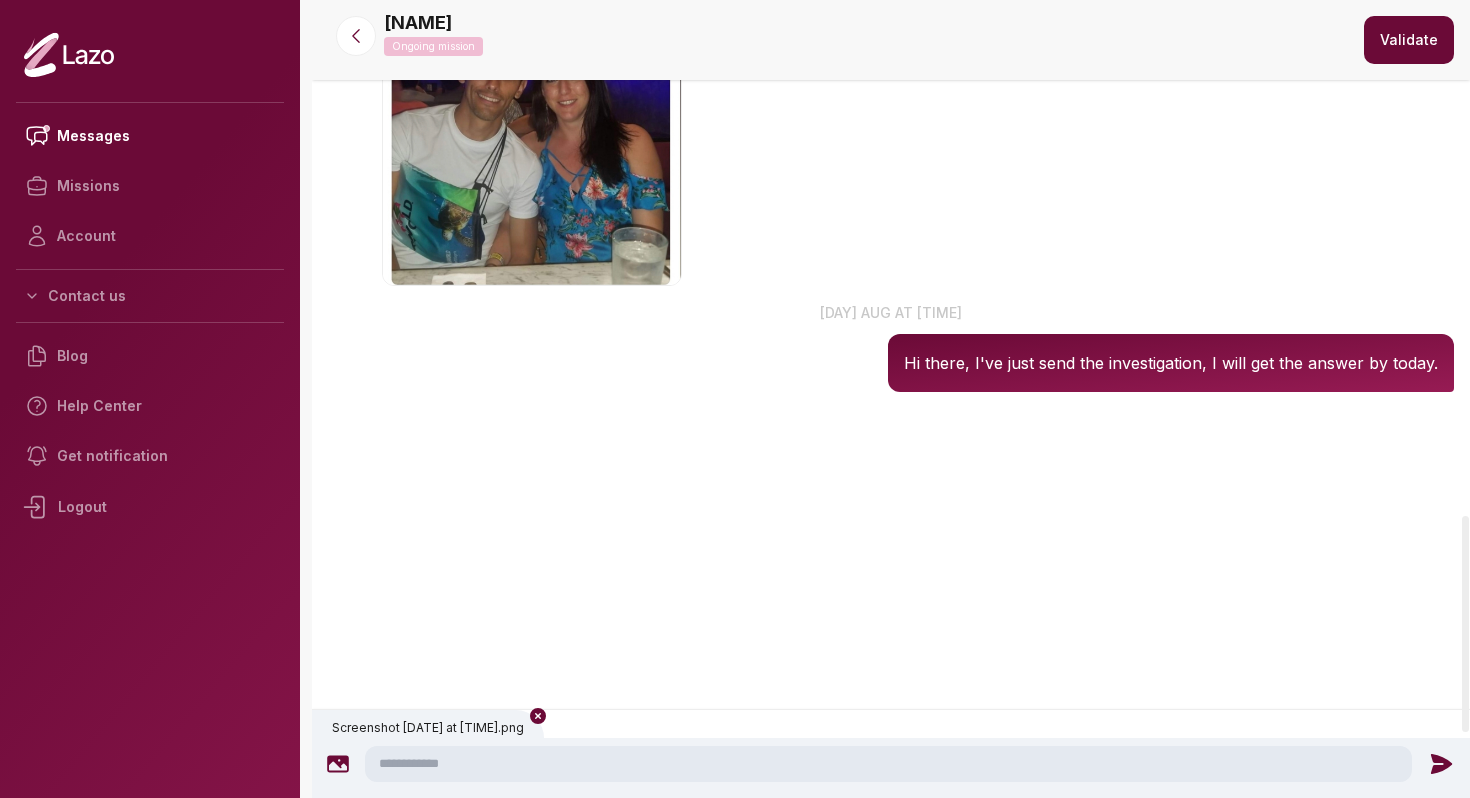 click at bounding box center (1465, 399) 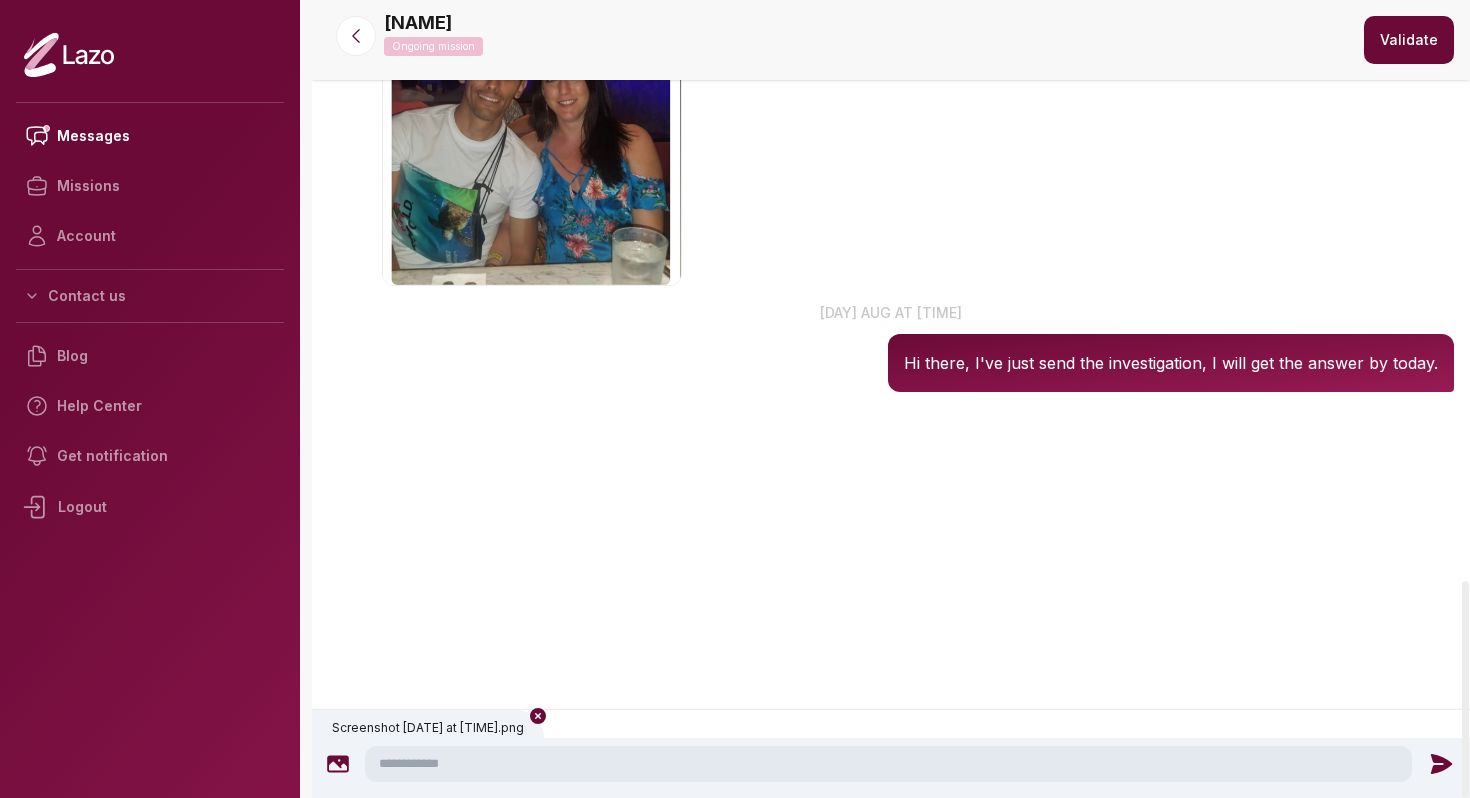 scroll, scrollTop: 2145, scrollLeft: 0, axis: vertical 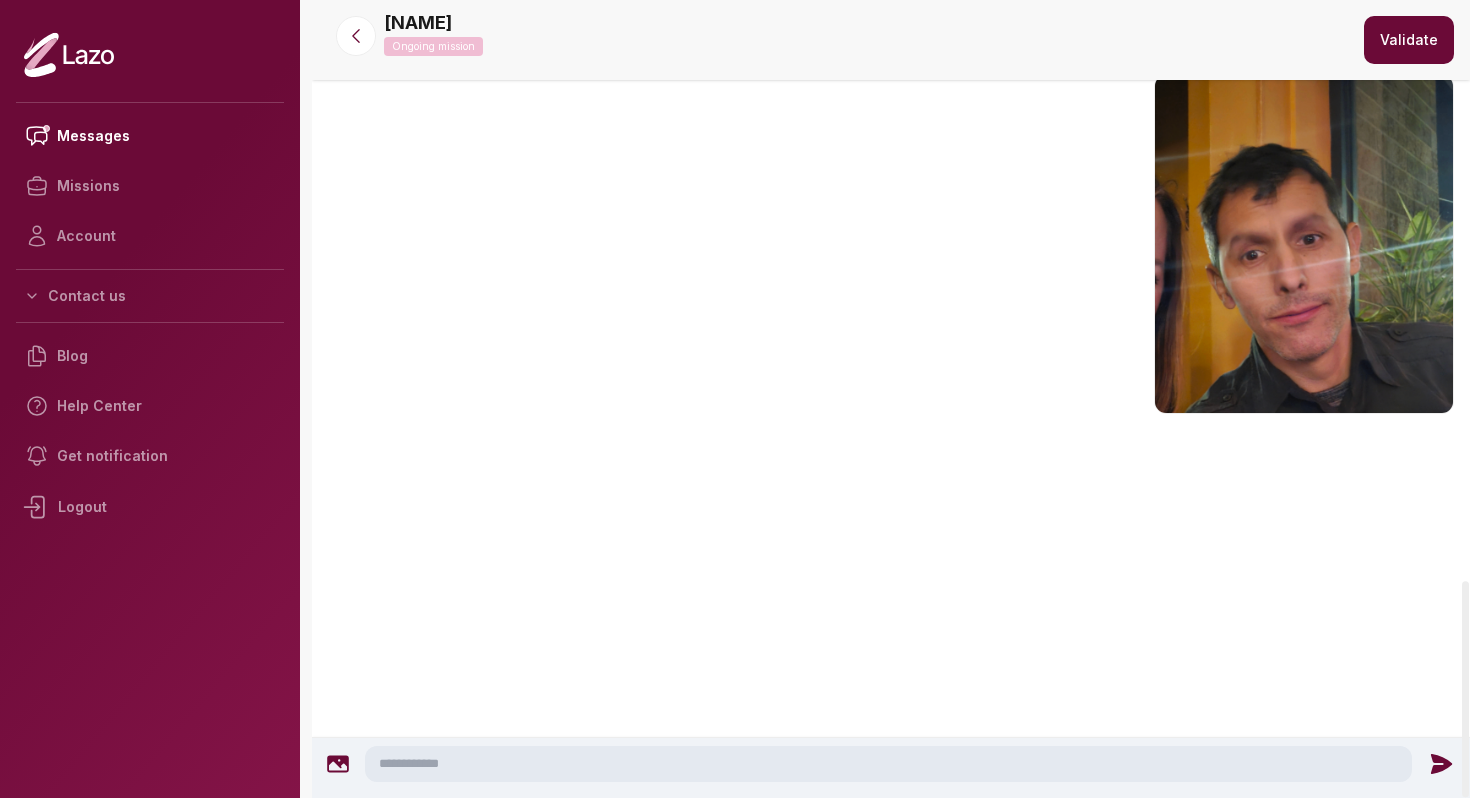 click 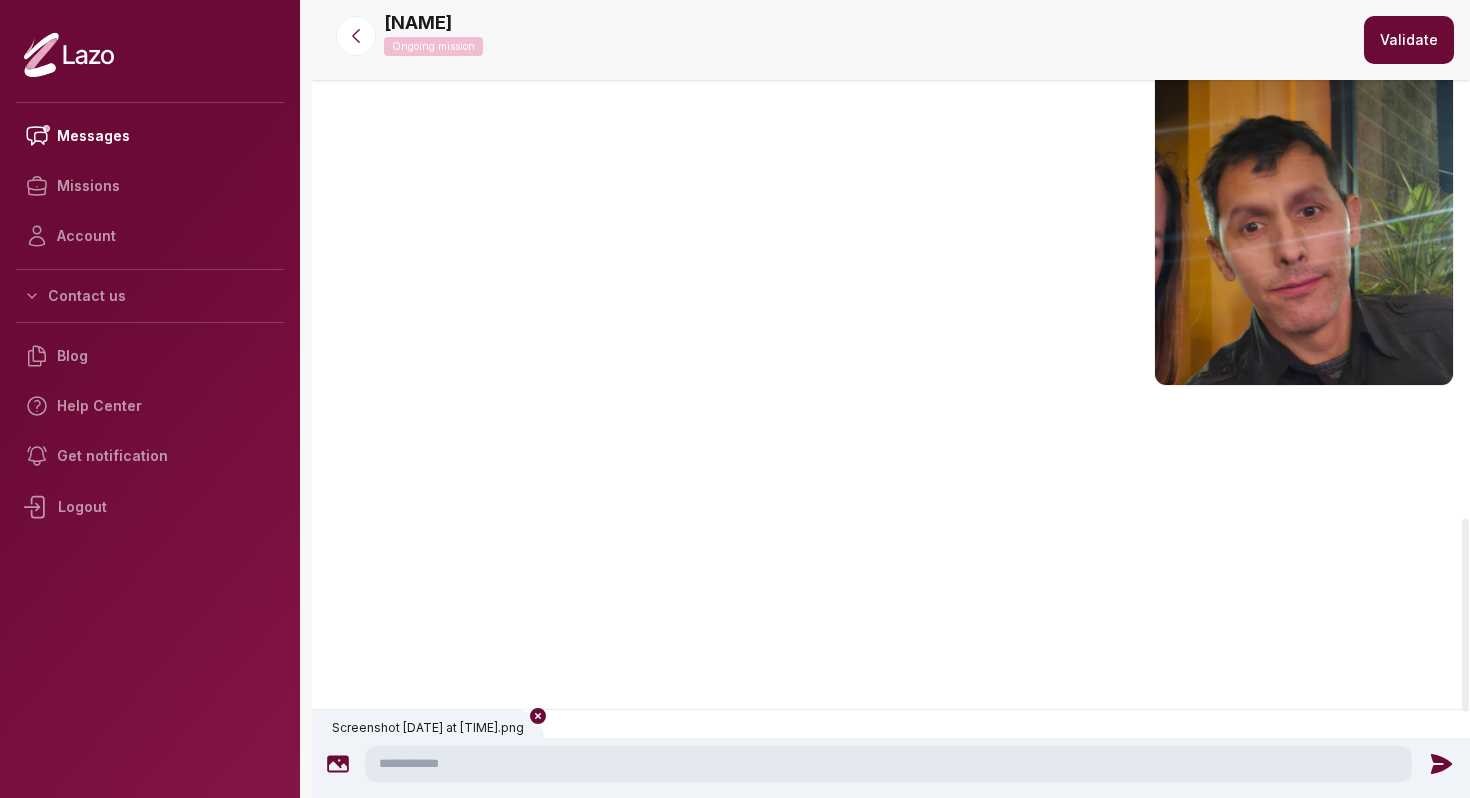 drag, startPoint x: 1433, startPoint y: 758, endPoint x: 1378, endPoint y: 748, distance: 55.9017 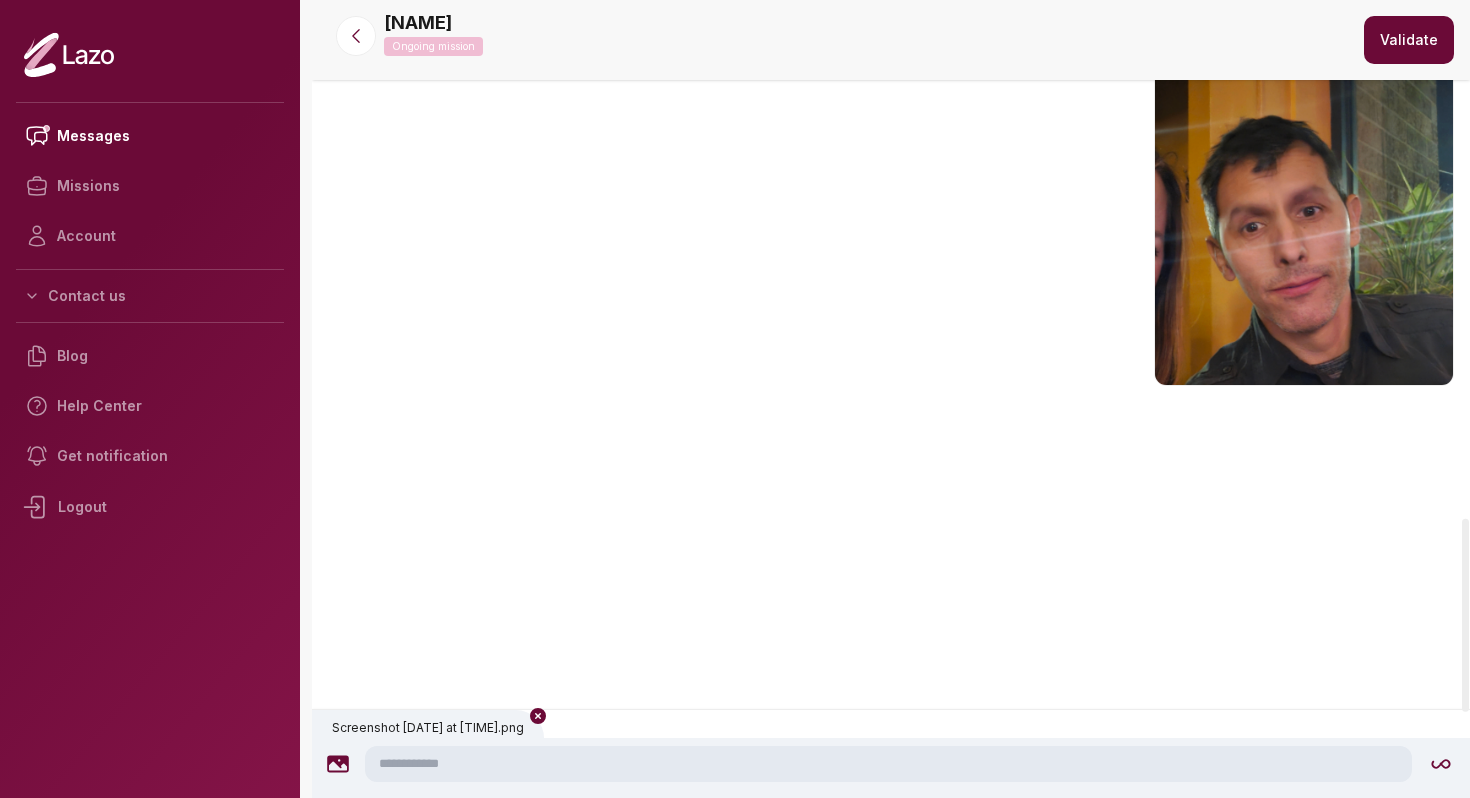 click 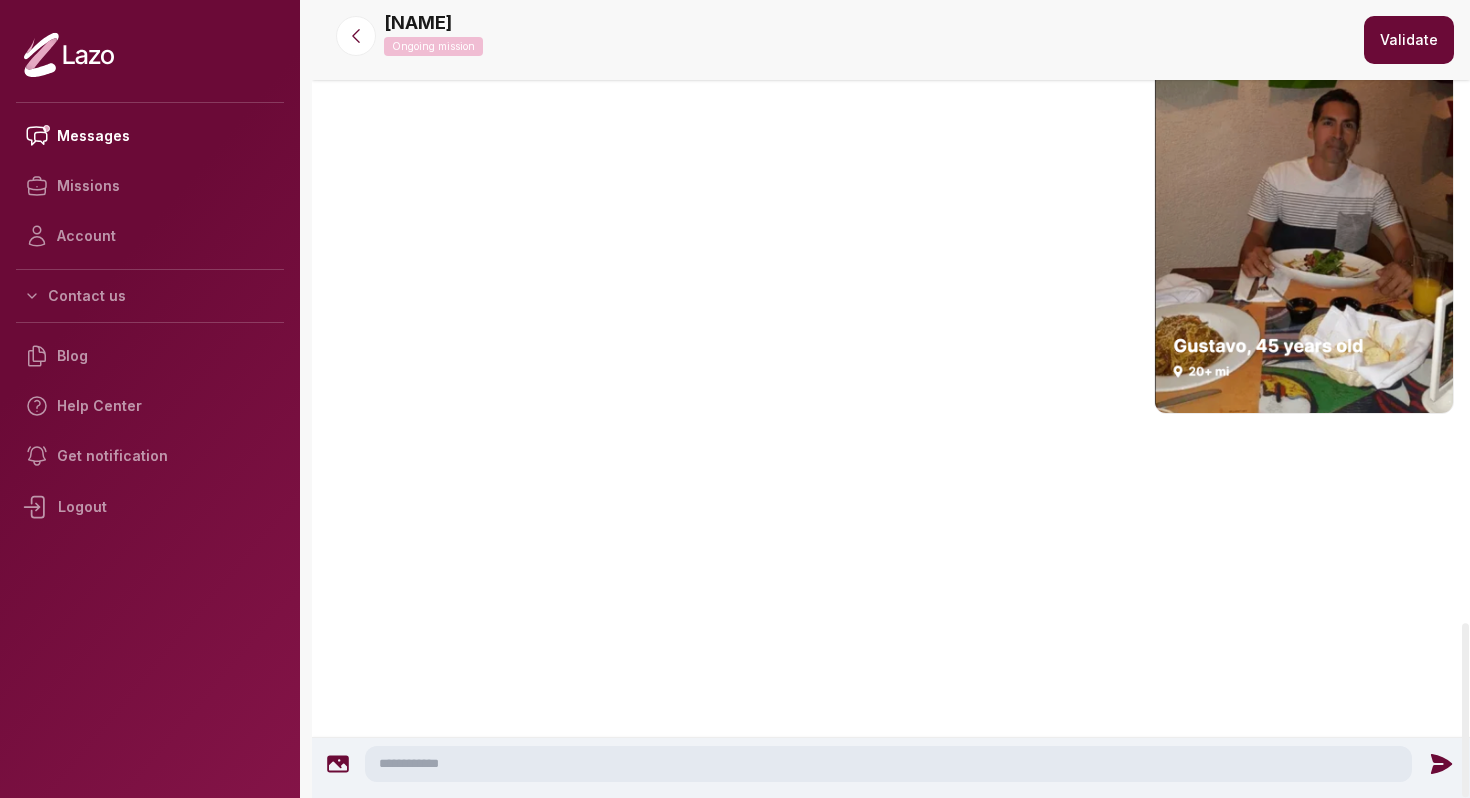 scroll, scrollTop: 2857, scrollLeft: 0, axis: vertical 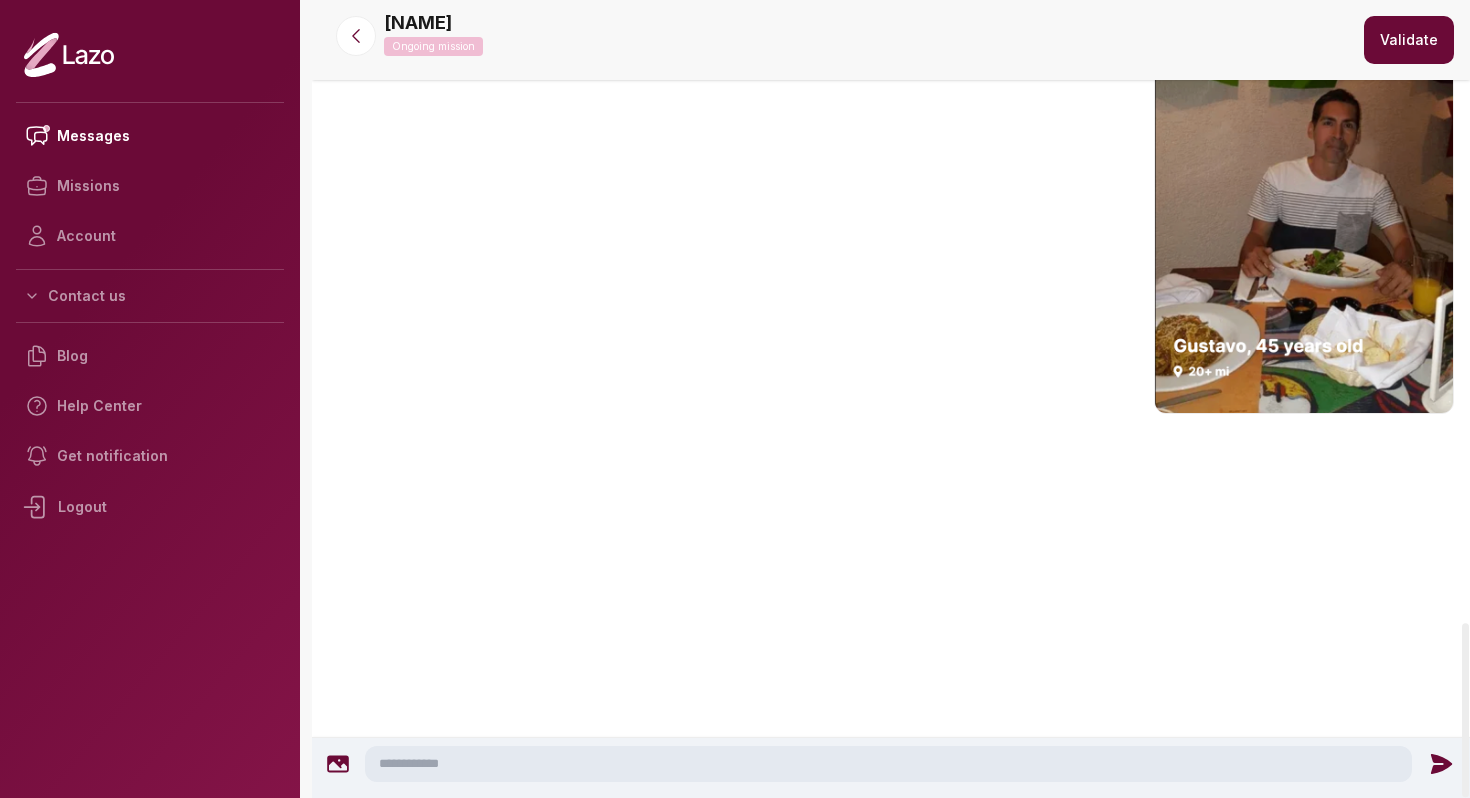 click 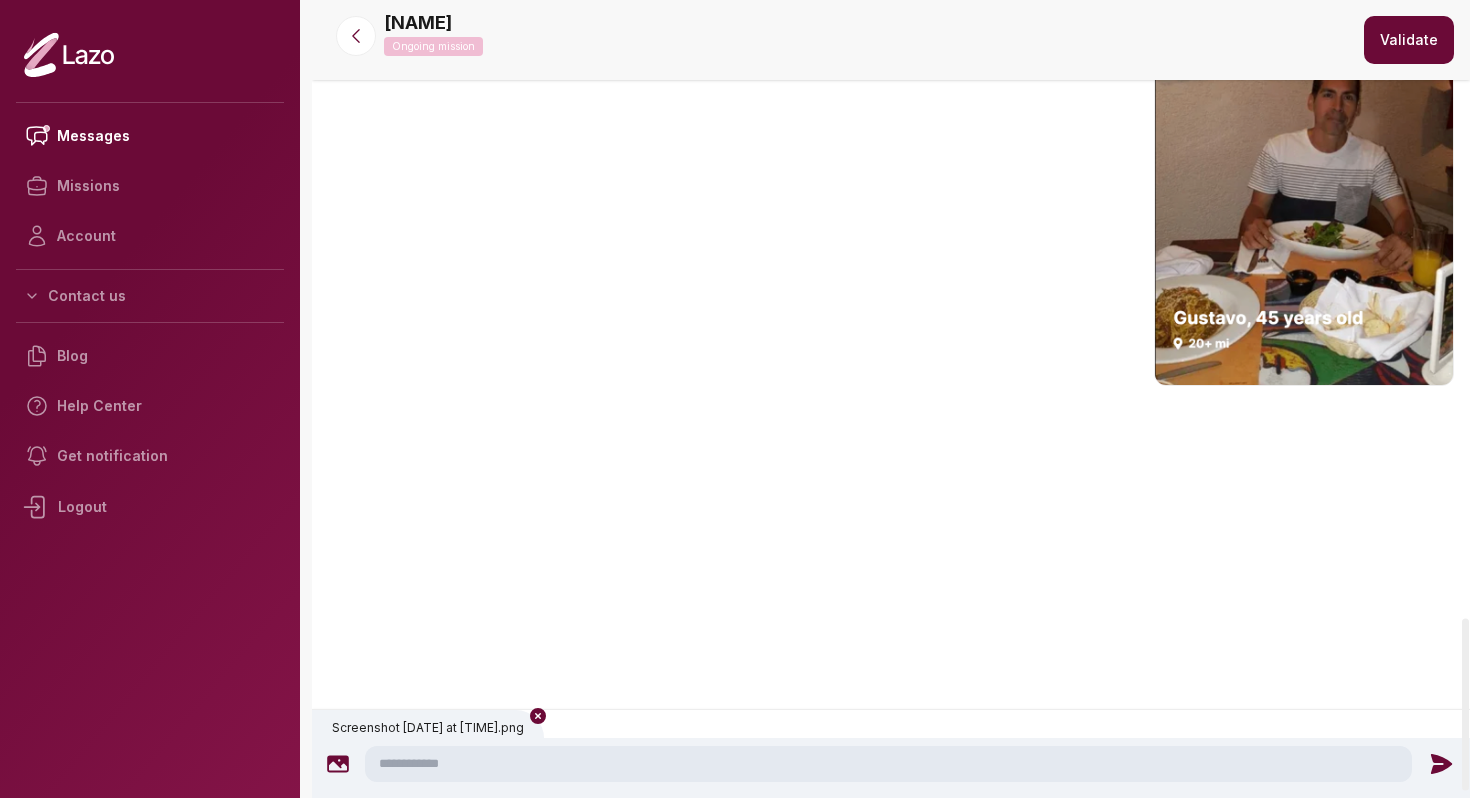 click 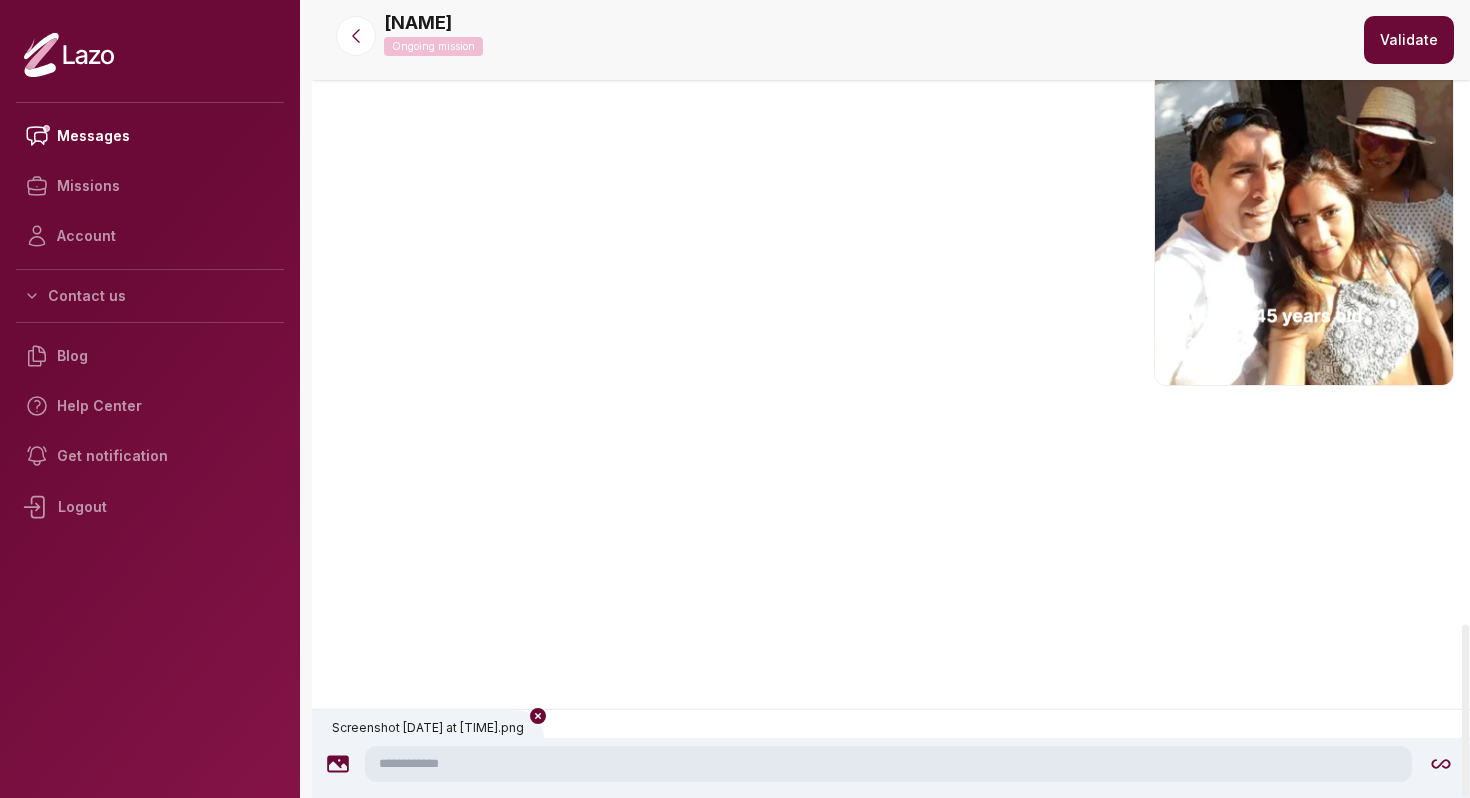 scroll, scrollTop: 2886, scrollLeft: 0, axis: vertical 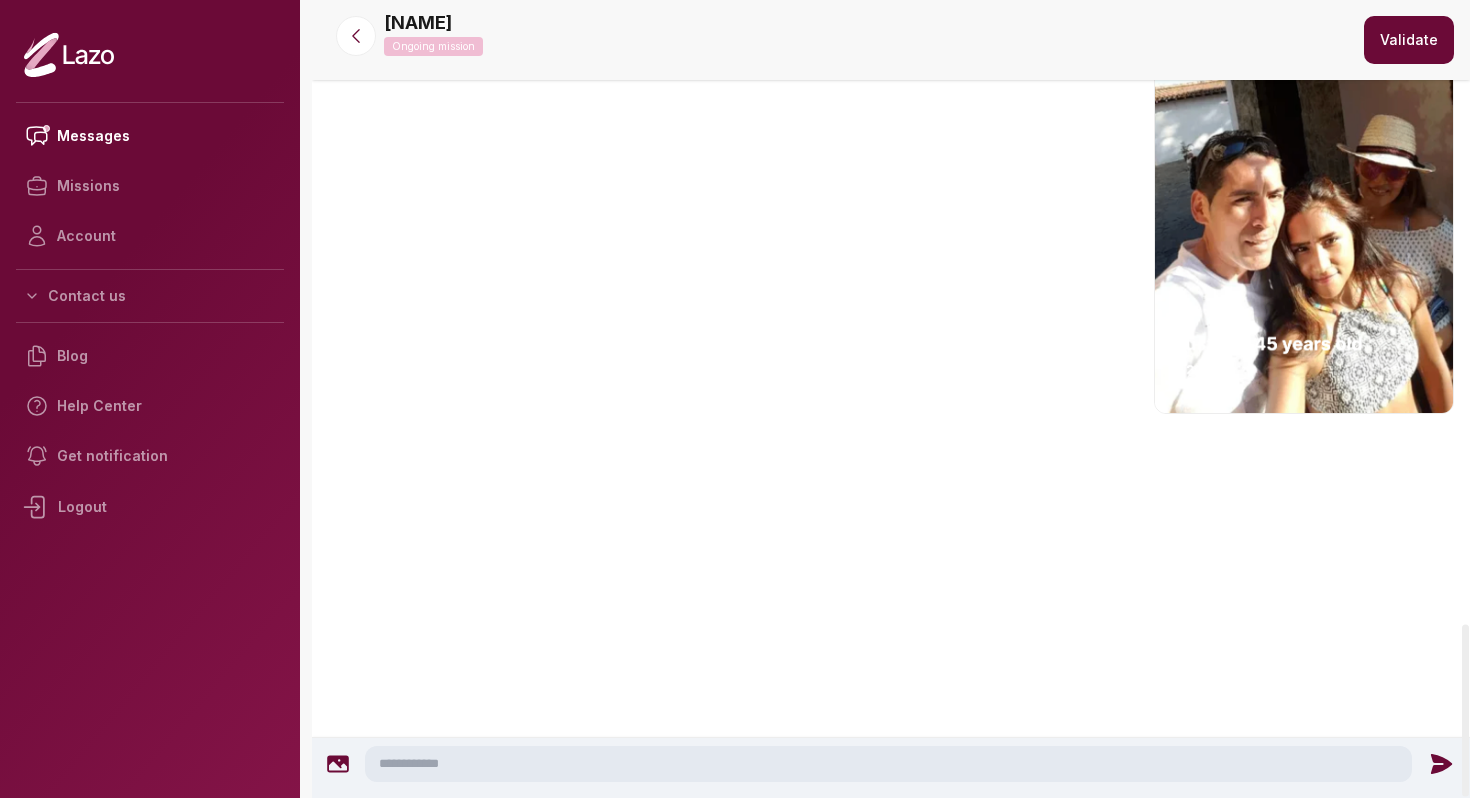 click 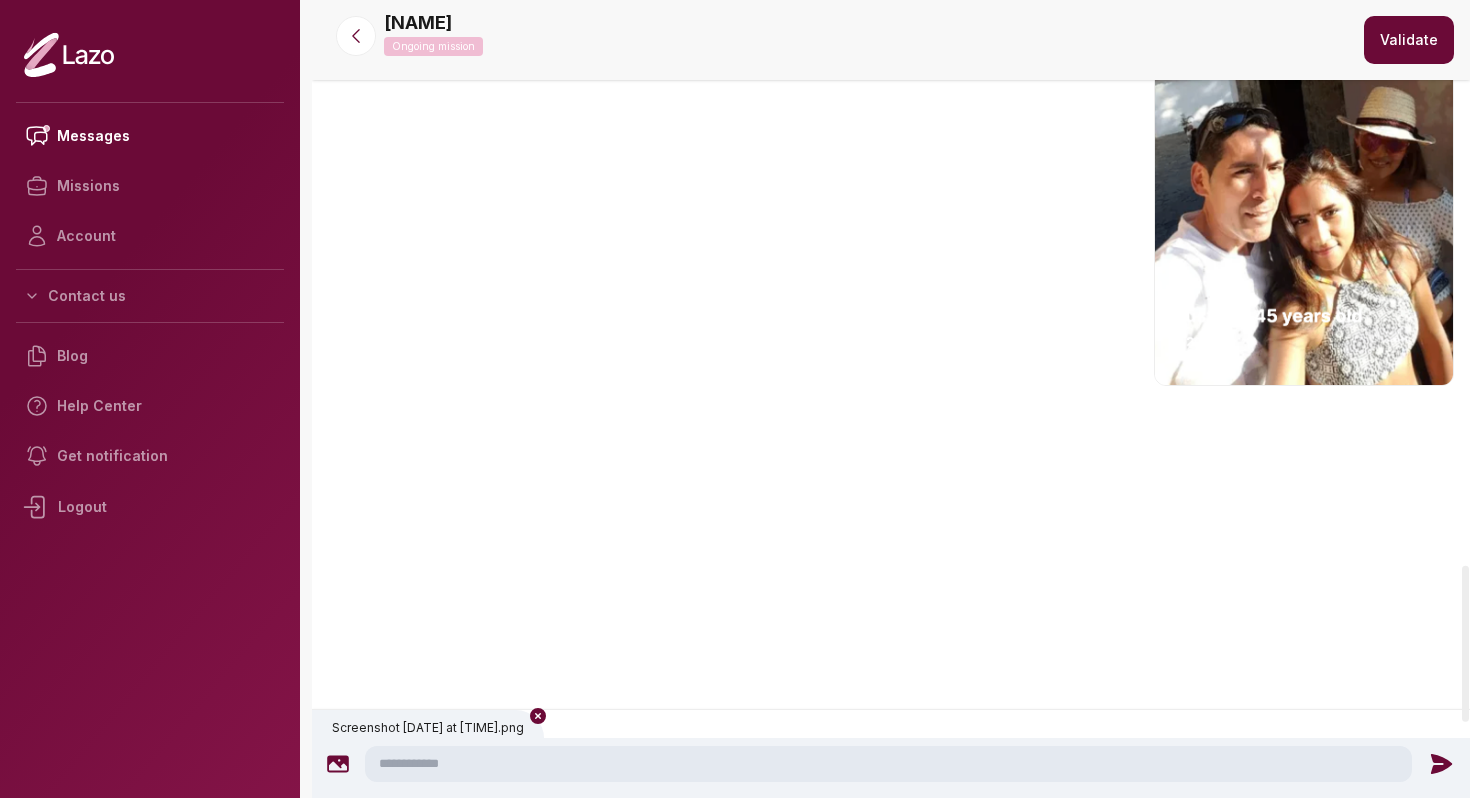 click 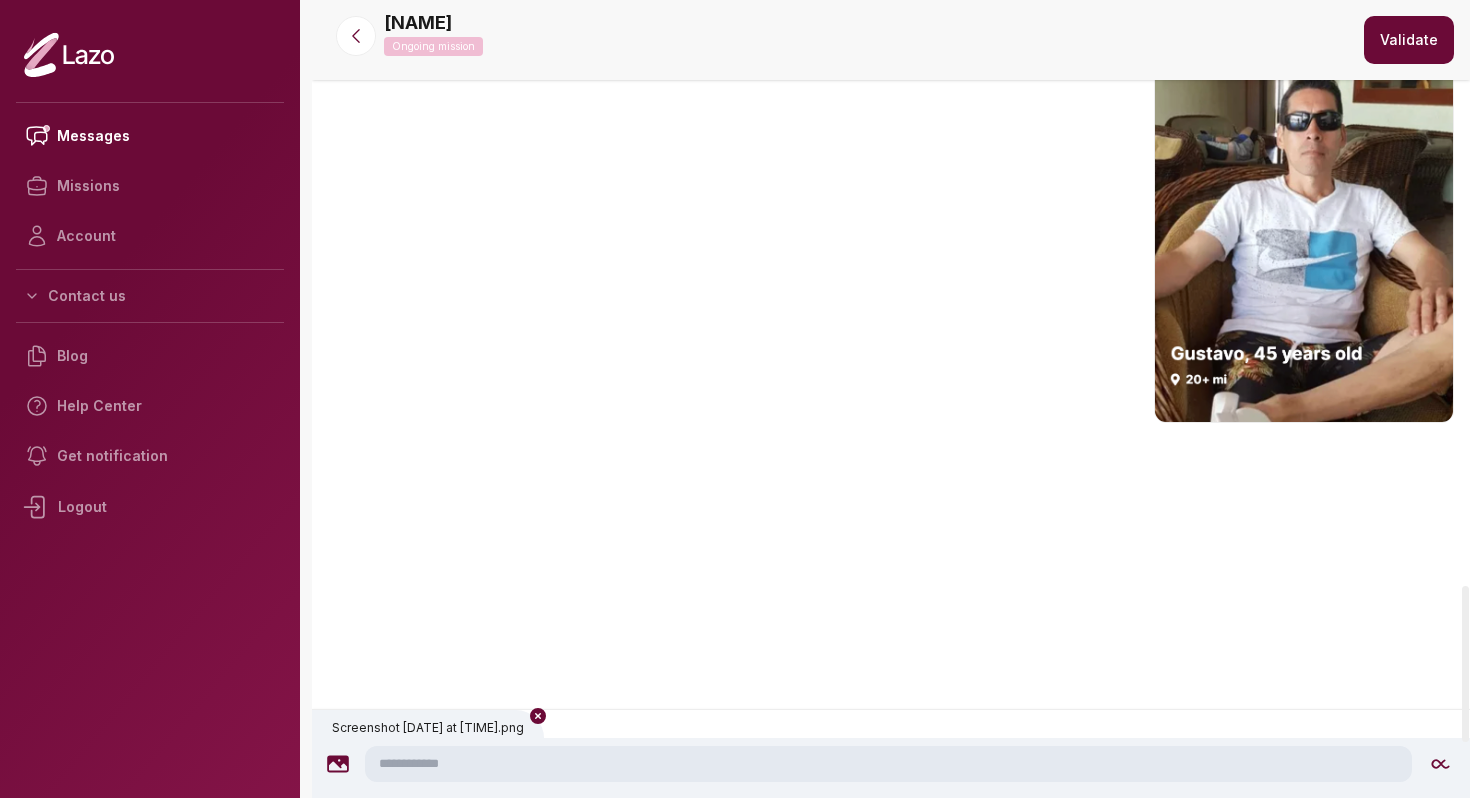 click 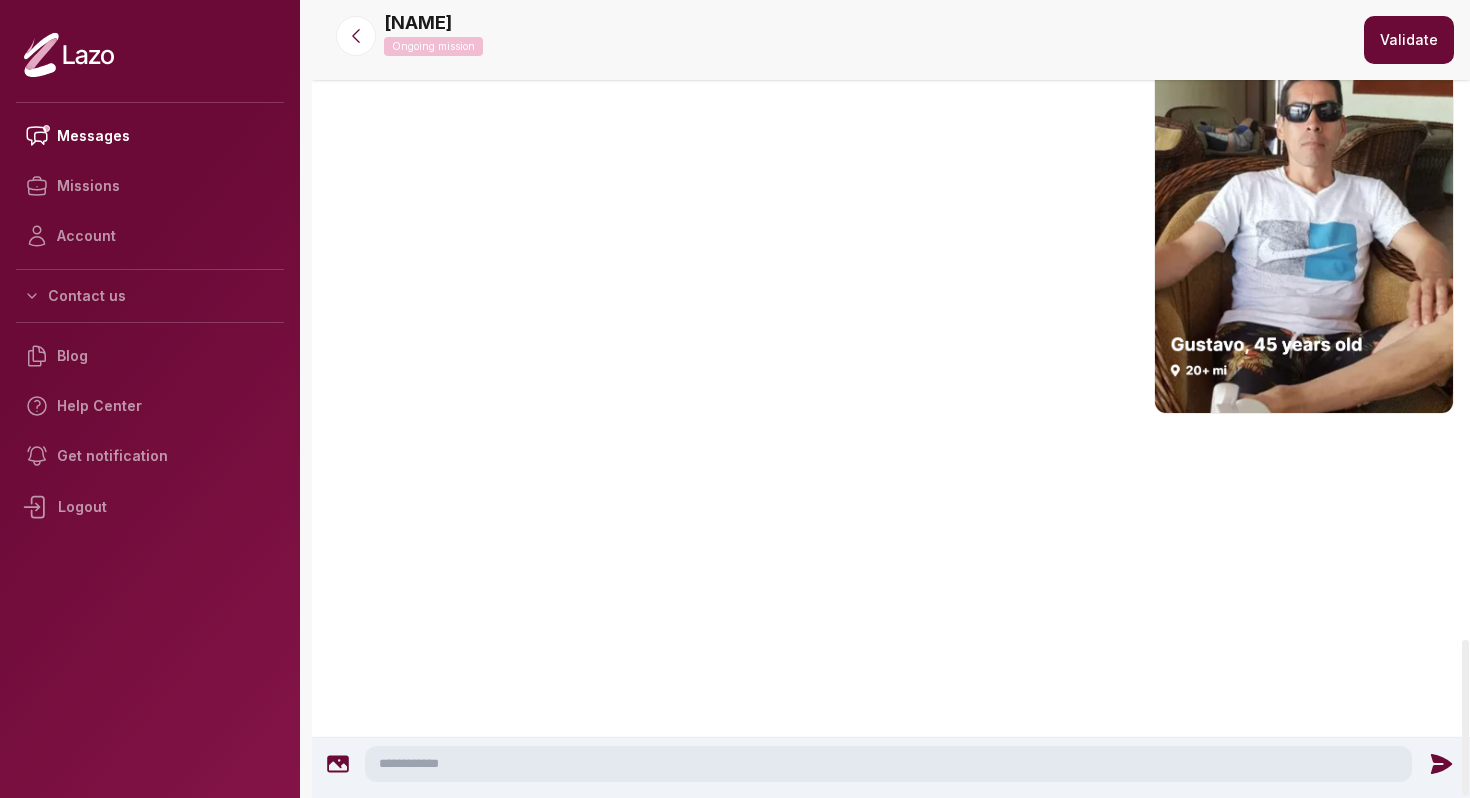 scroll, scrollTop: 3272, scrollLeft: 0, axis: vertical 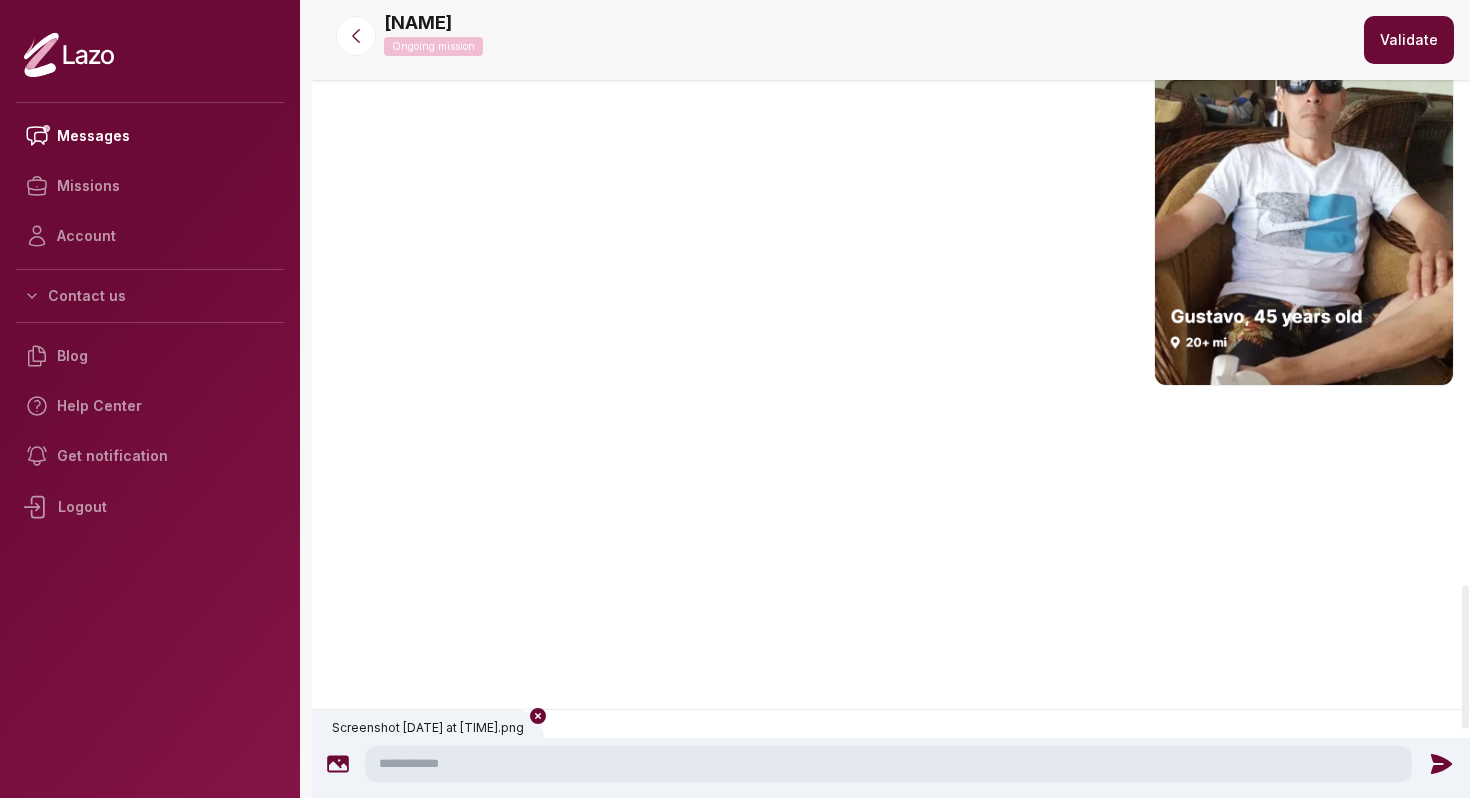 click 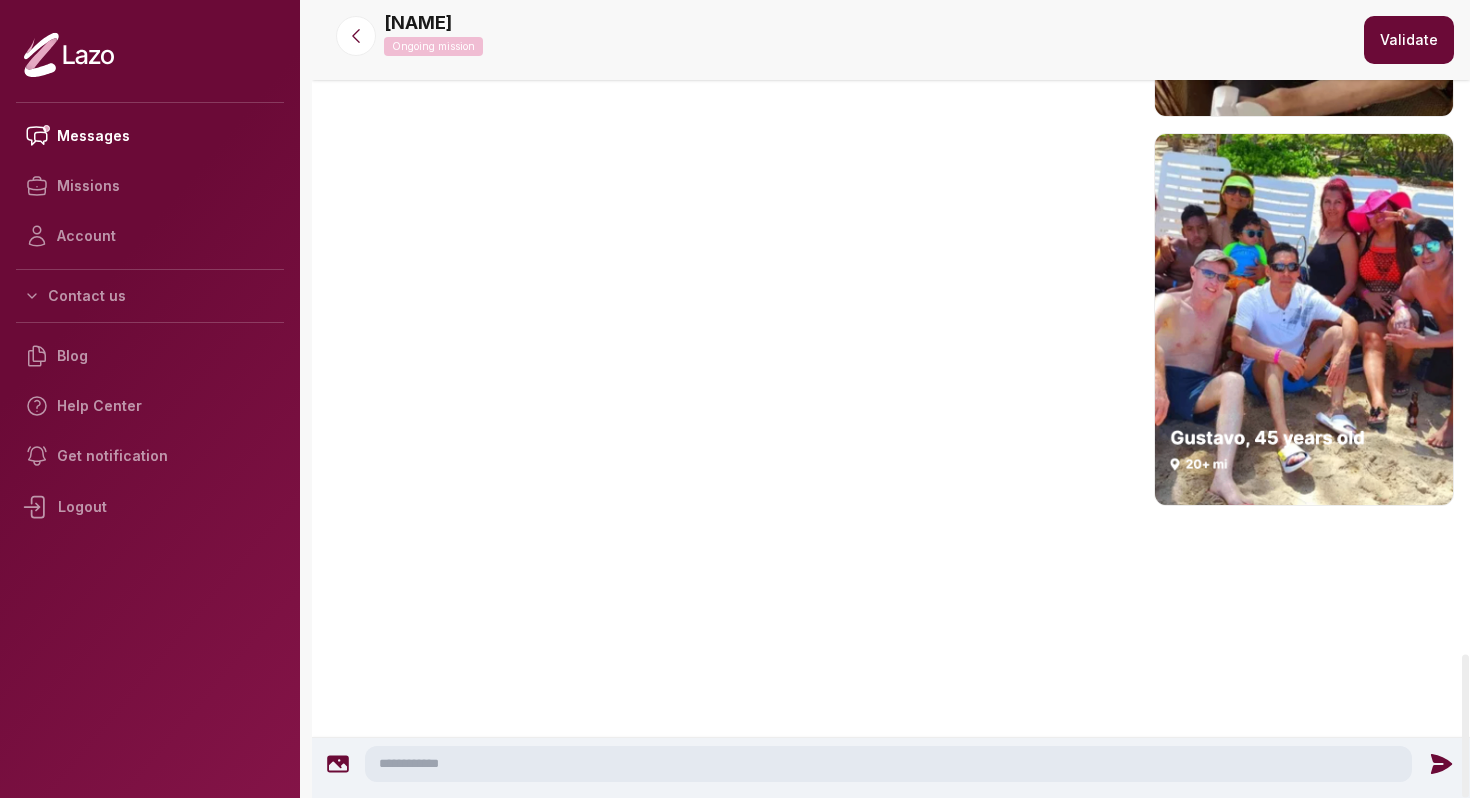 scroll, scrollTop: 4020, scrollLeft: 0, axis: vertical 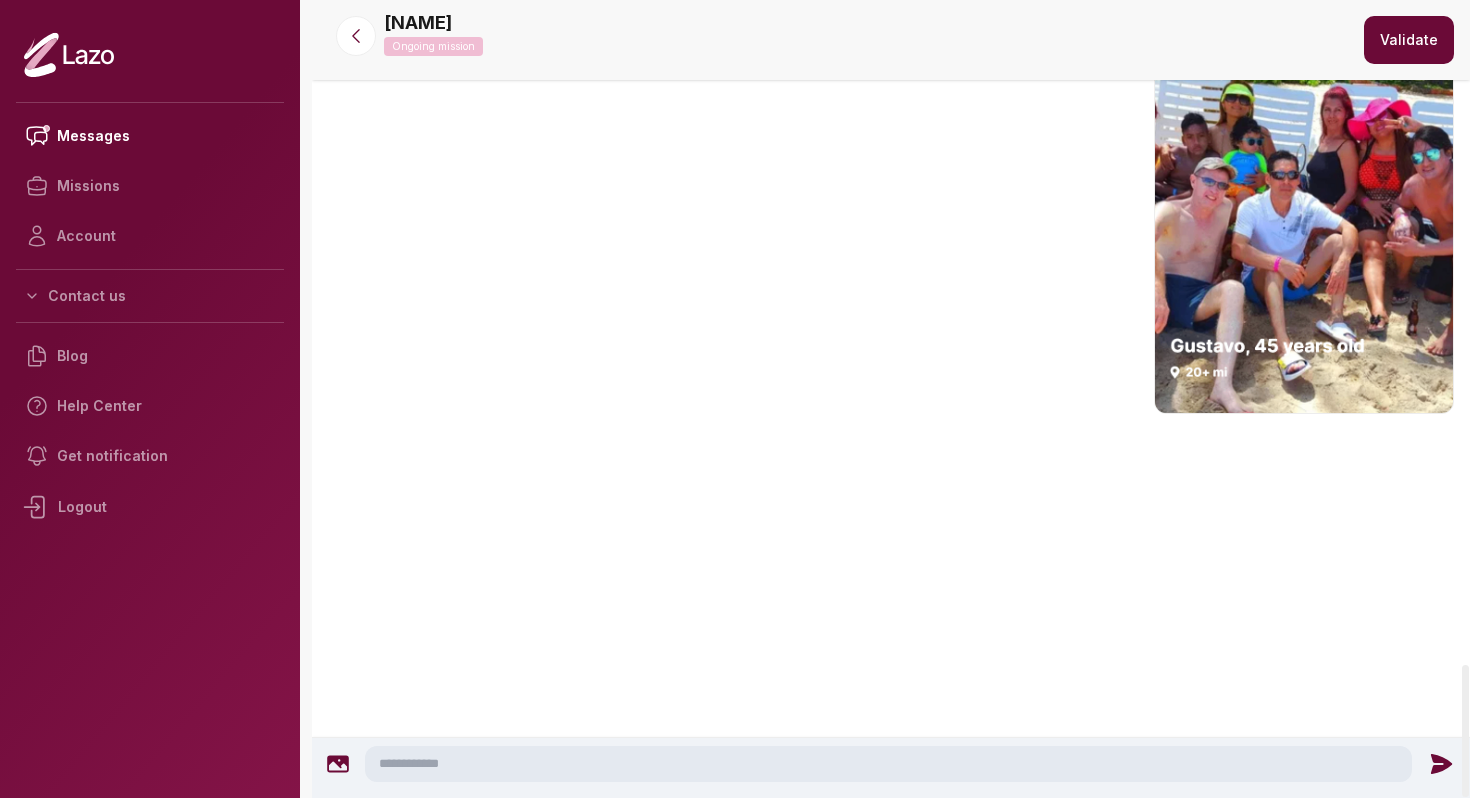 click at bounding box center [888, 764] 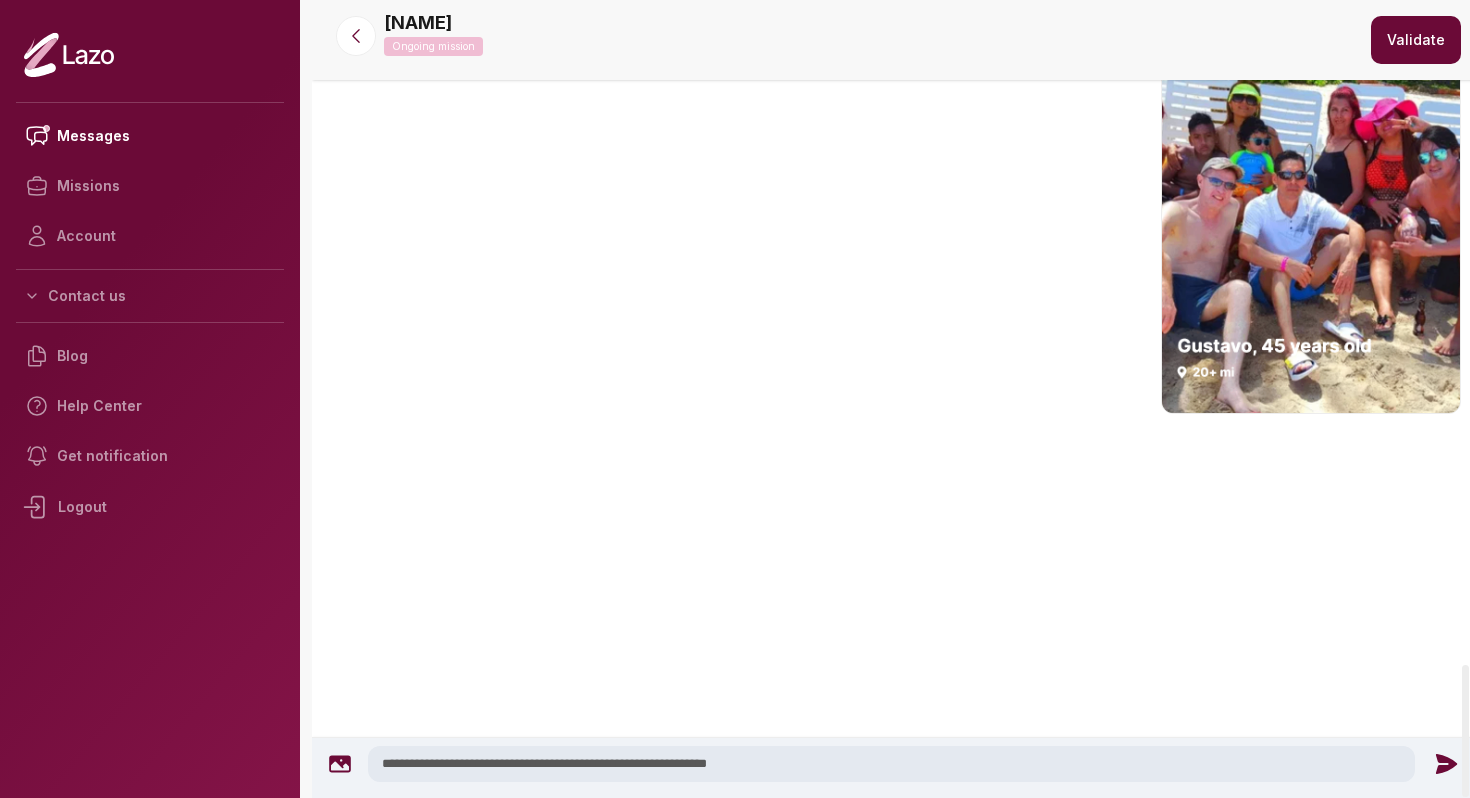 type on "**********" 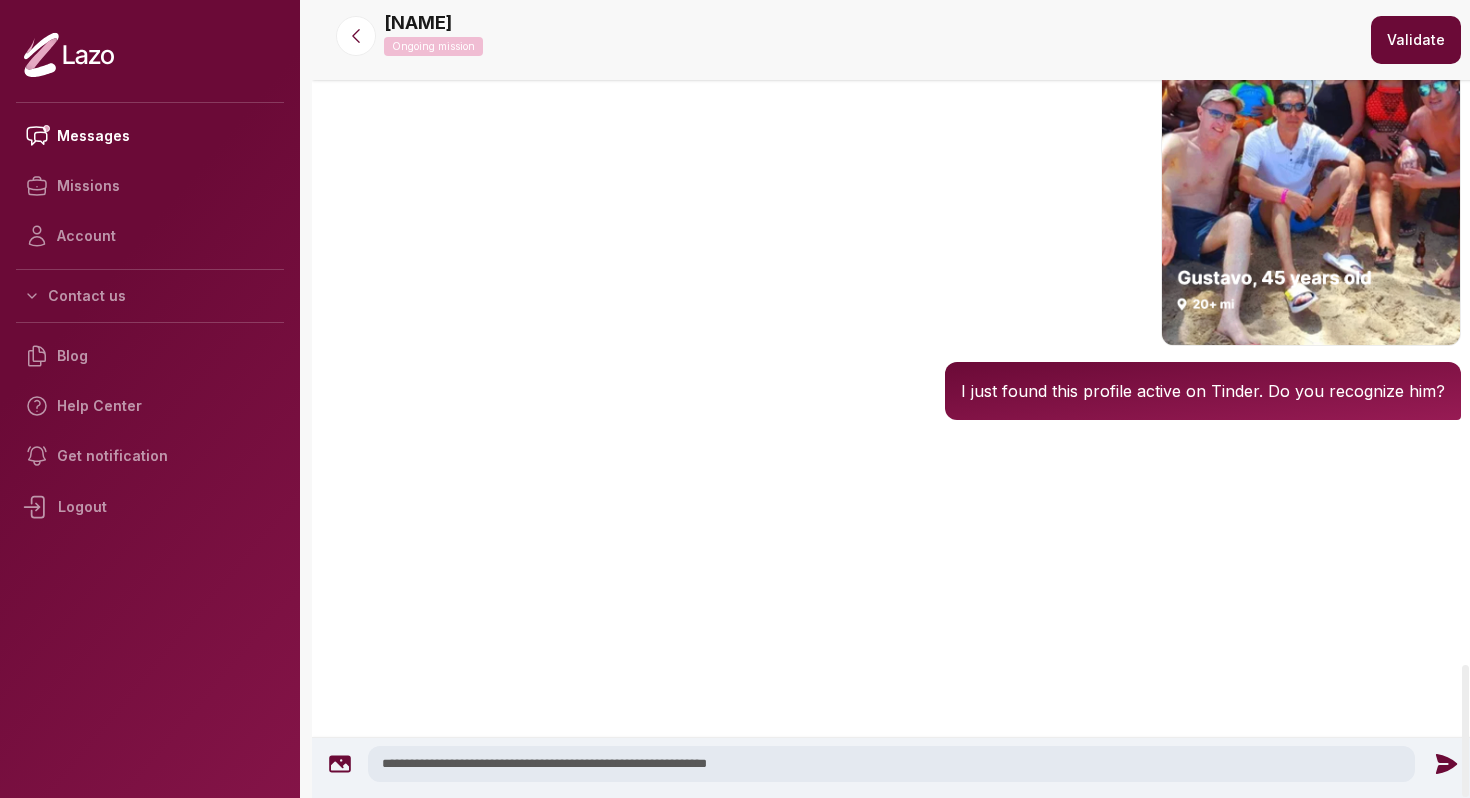 type 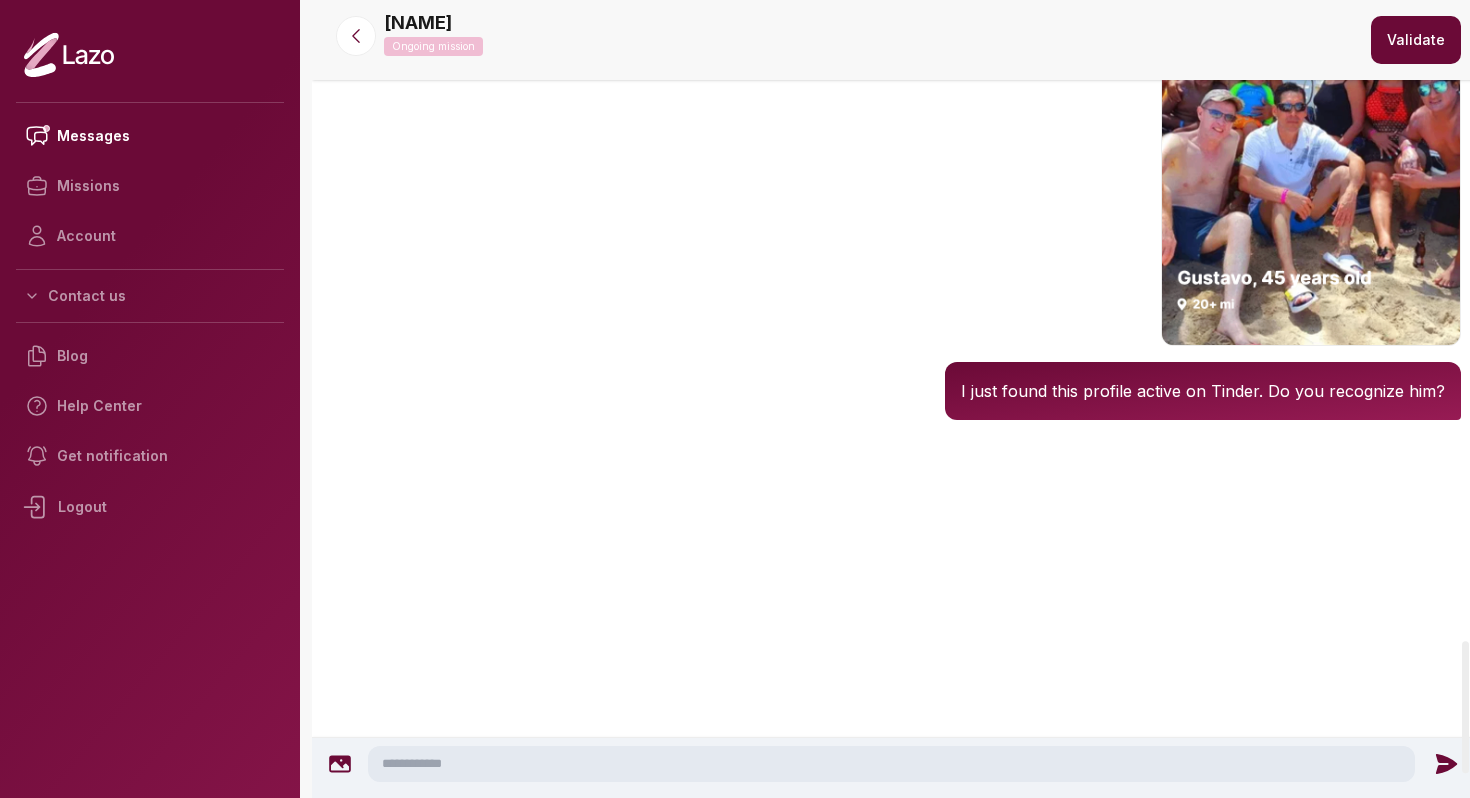 scroll, scrollTop: 3875, scrollLeft: 0, axis: vertical 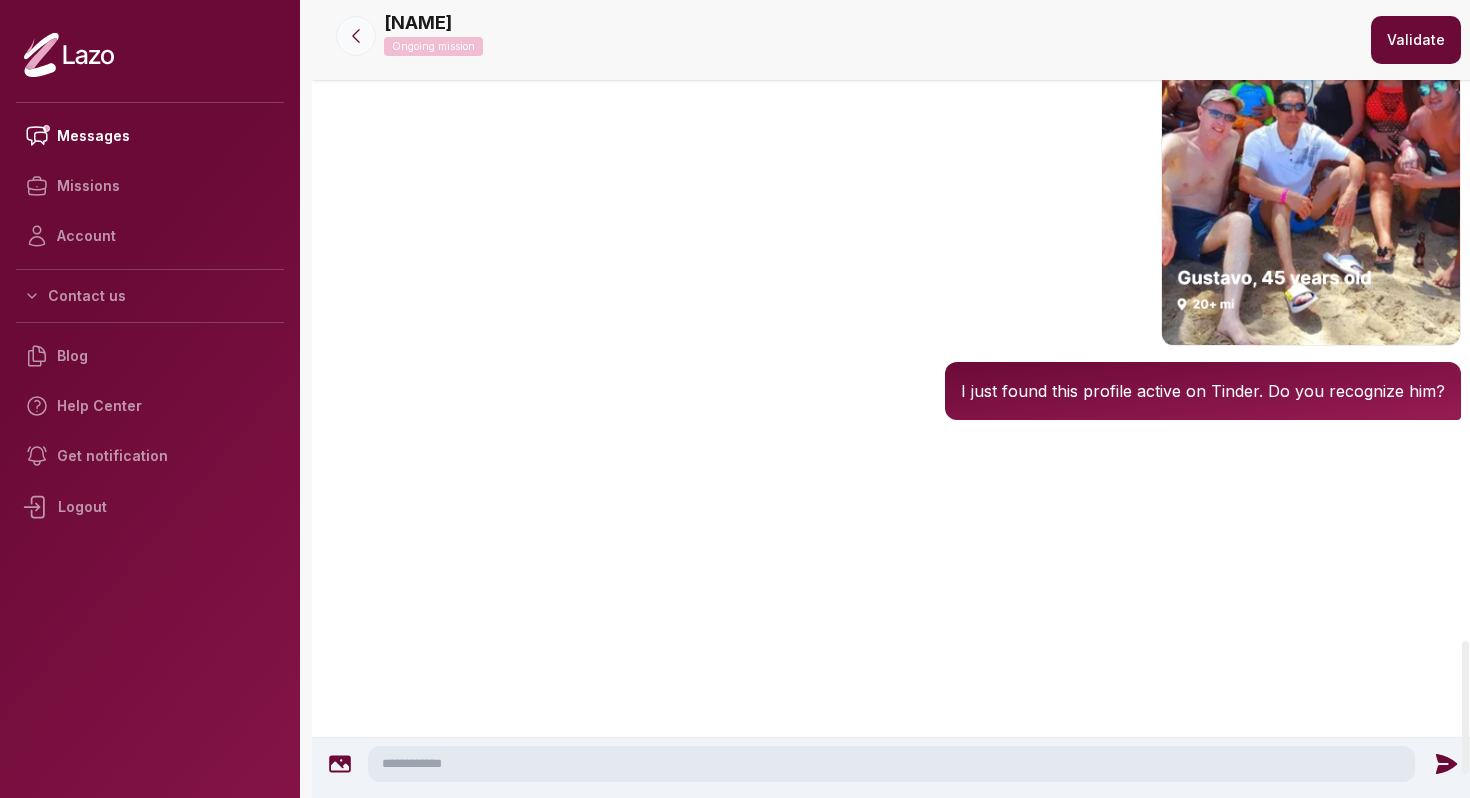 click 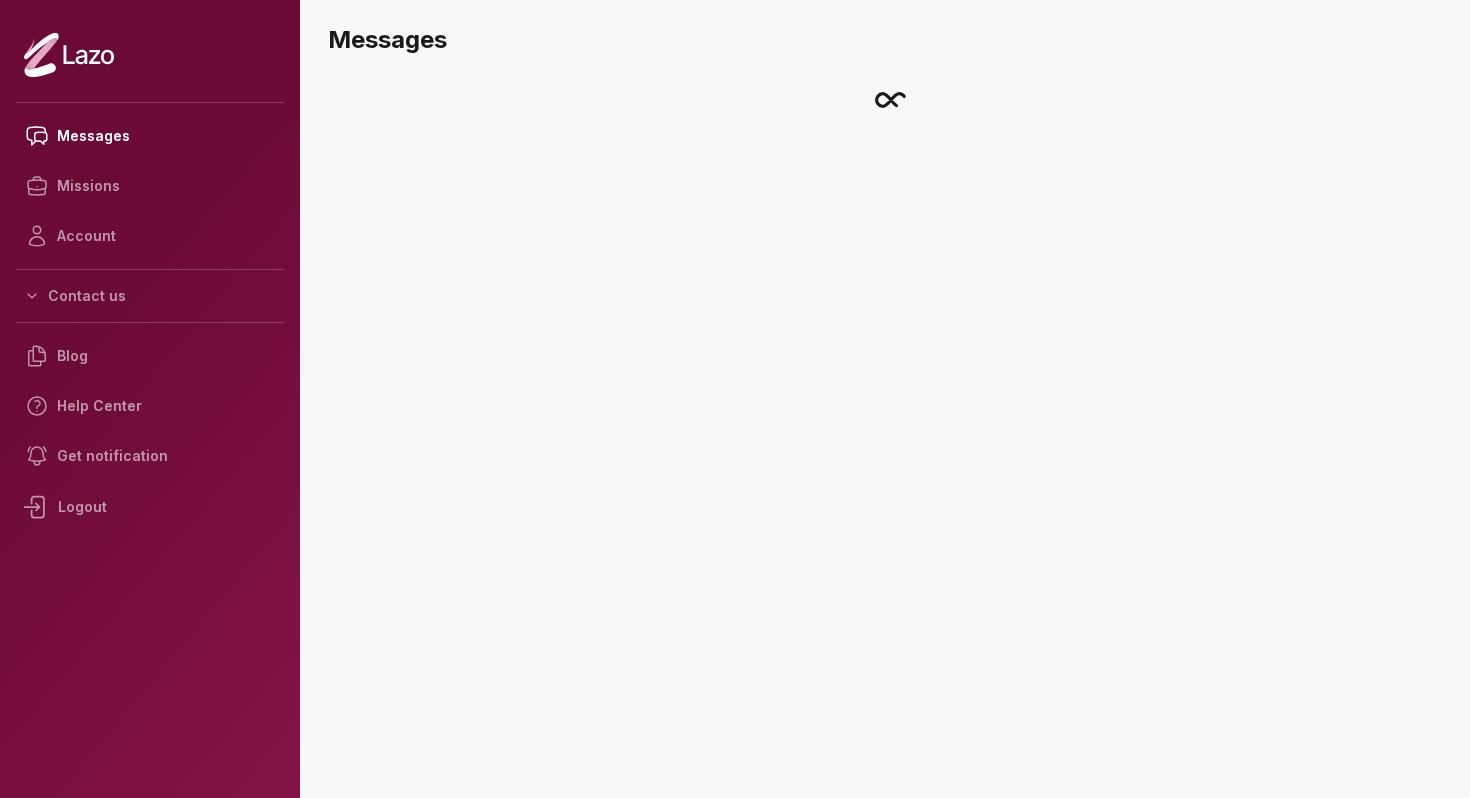scroll, scrollTop: 0, scrollLeft: 0, axis: both 